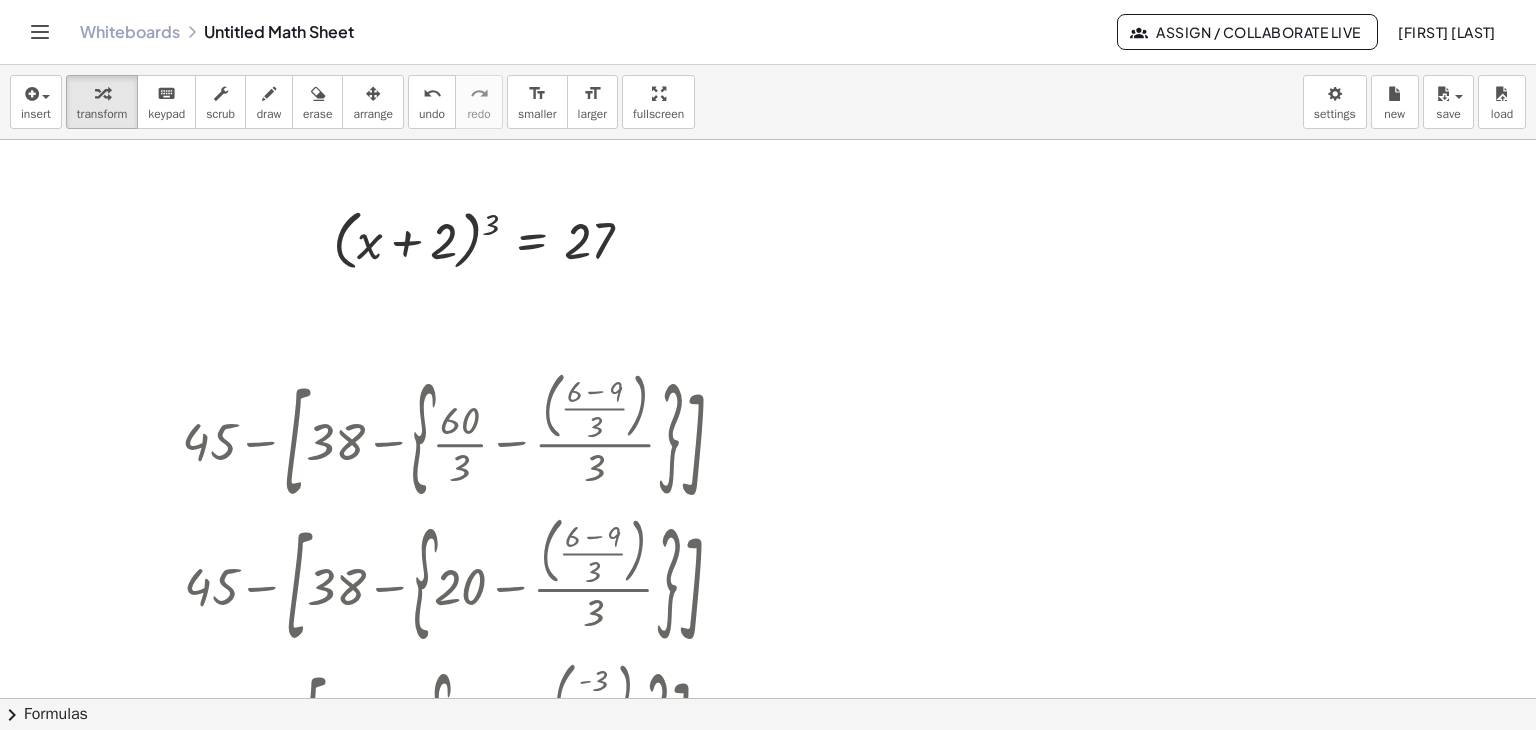 scroll, scrollTop: 0, scrollLeft: 0, axis: both 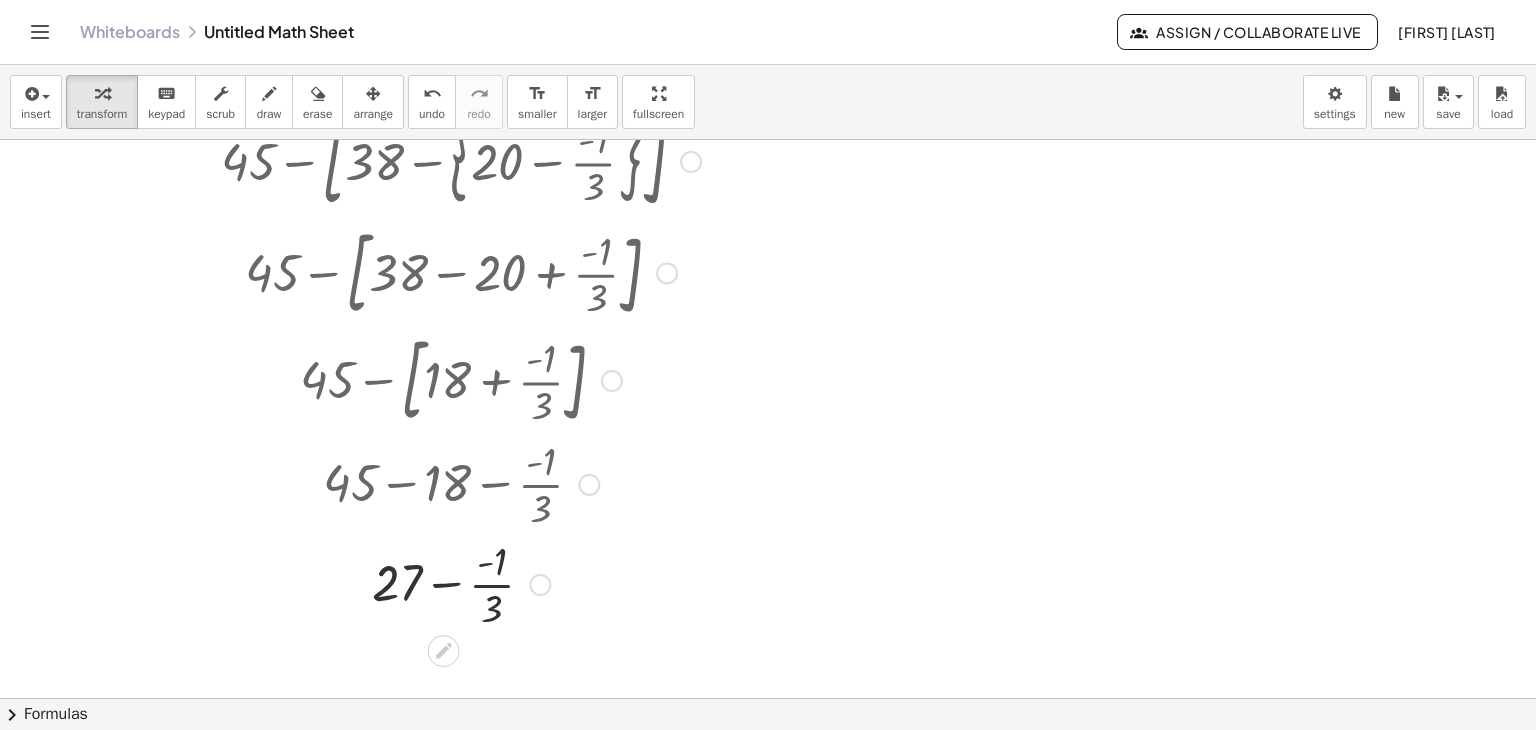 click at bounding box center [461, 483] 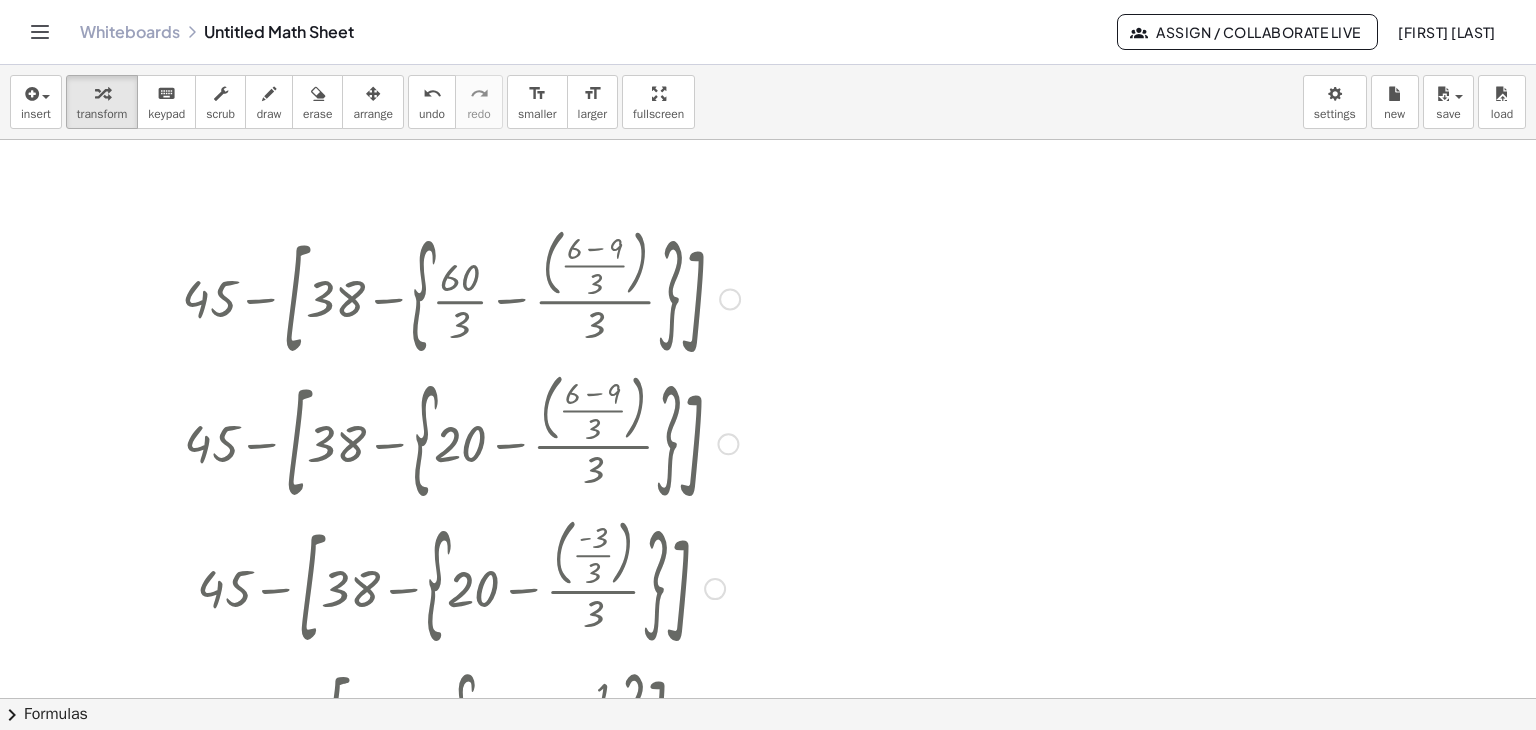 scroll, scrollTop: 0, scrollLeft: 0, axis: both 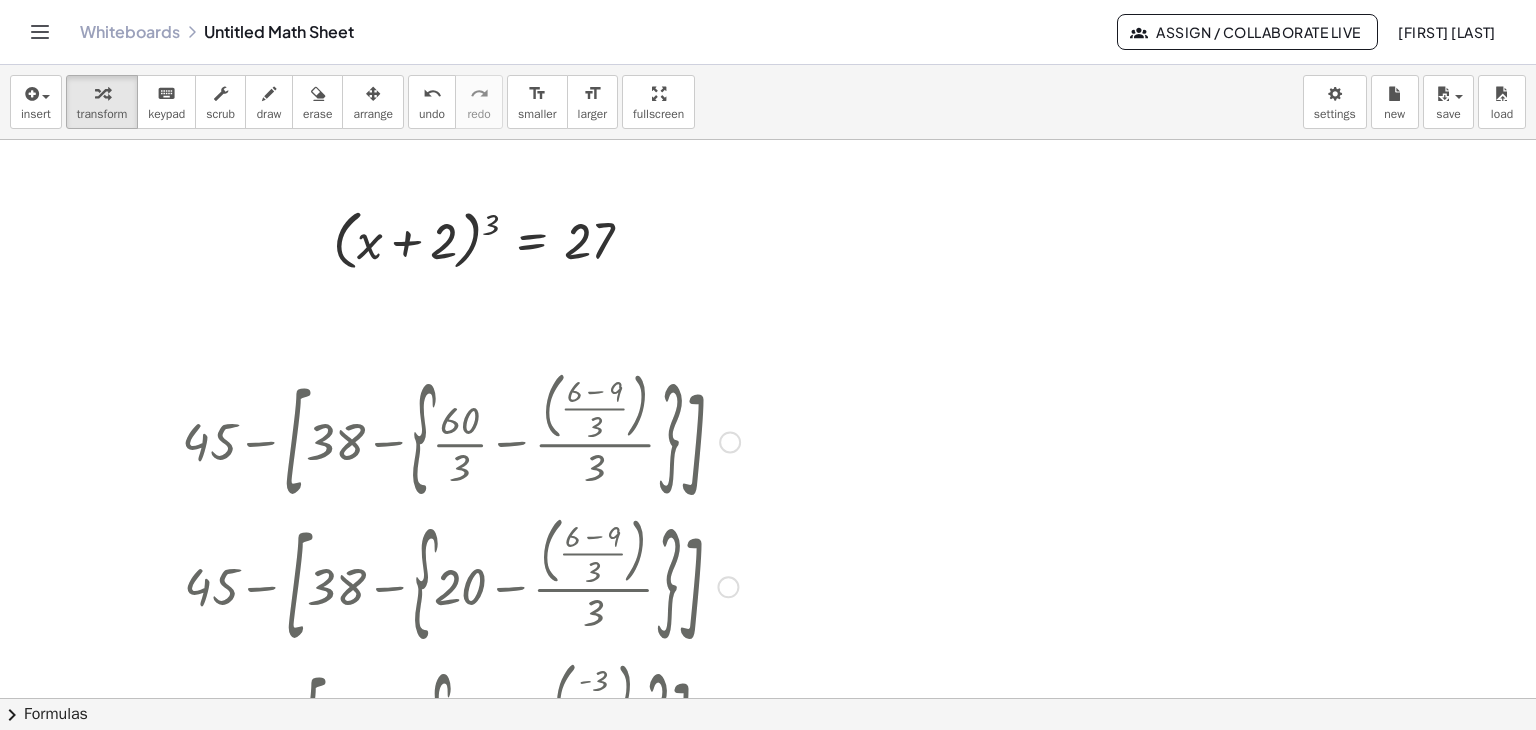 click at bounding box center (730, 442) 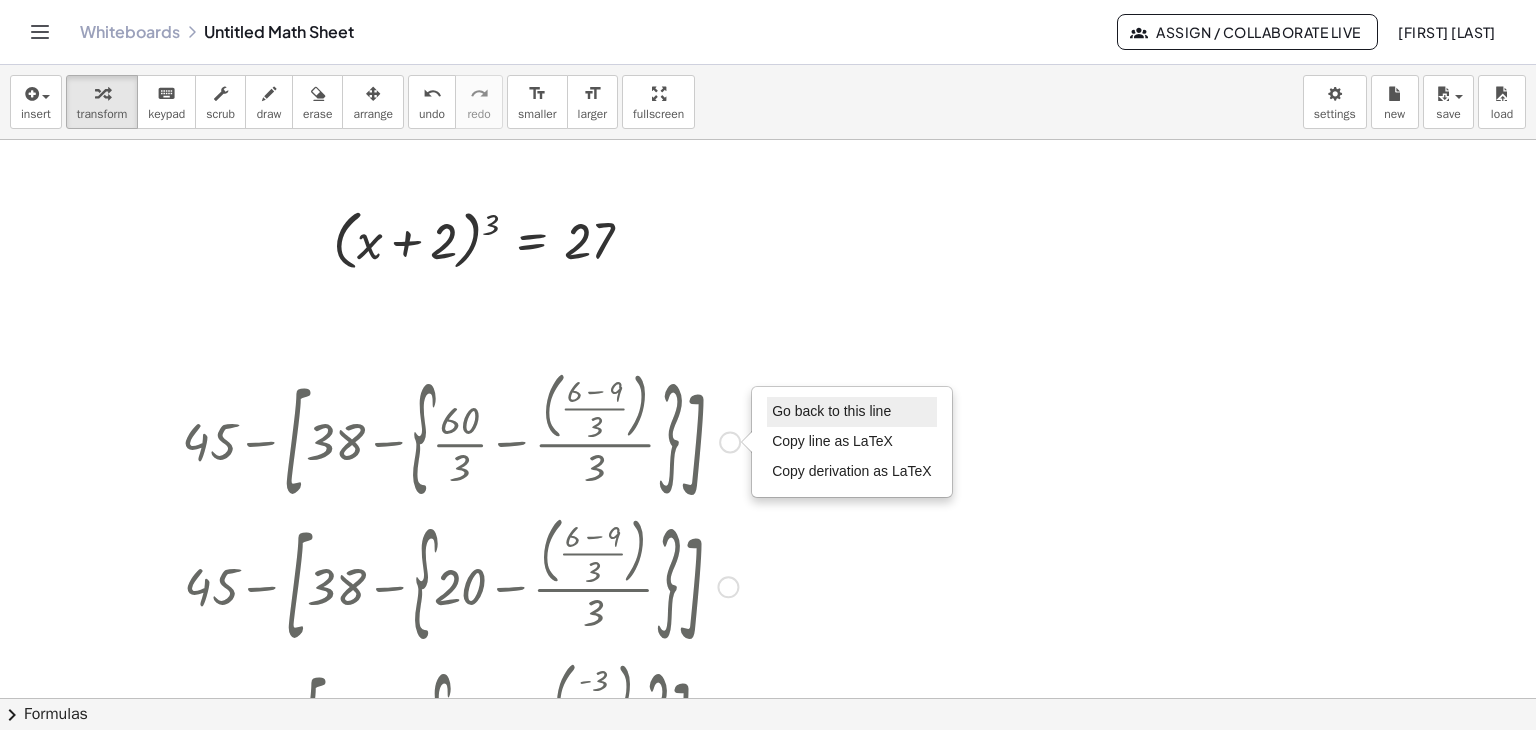click on "Go back to this line" at bounding box center (831, 411) 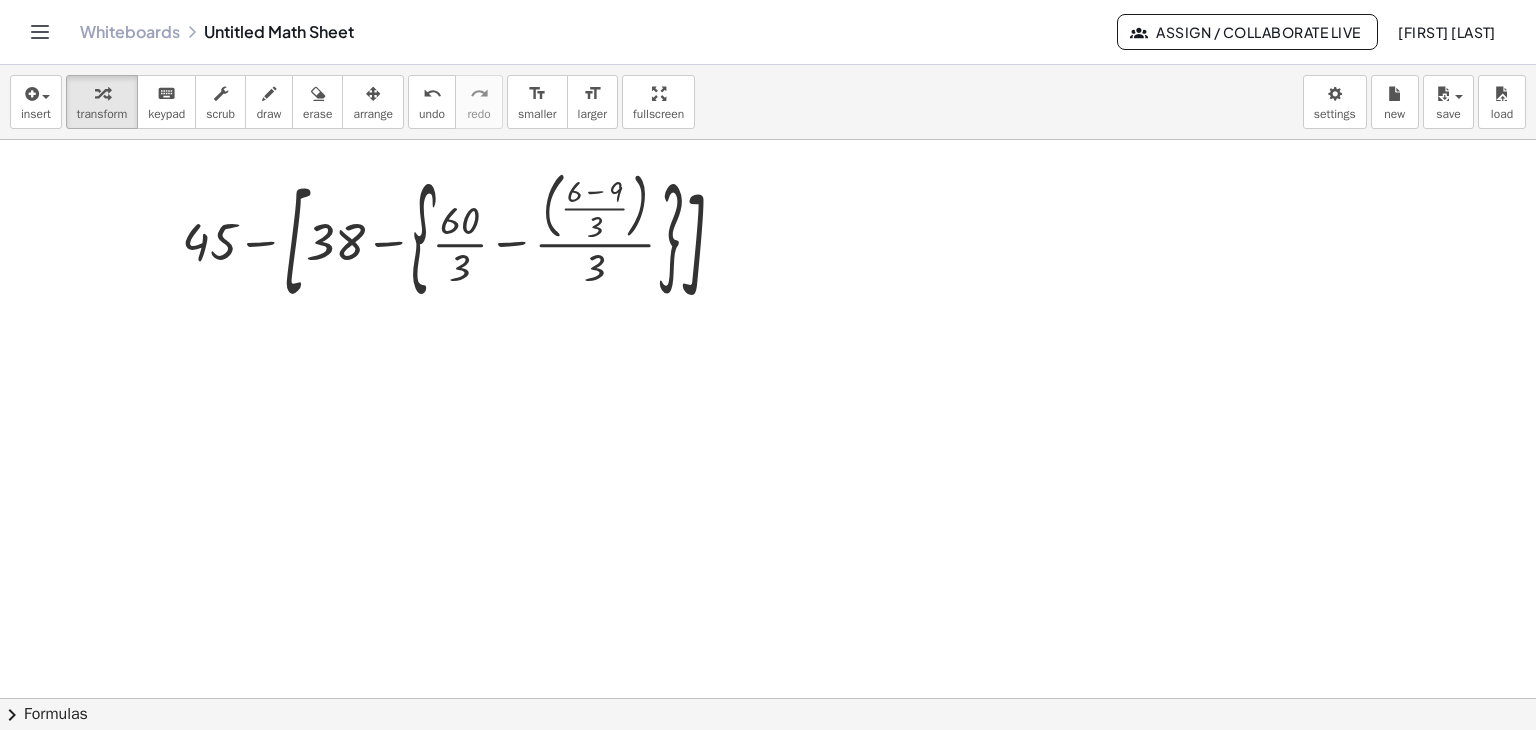 scroll, scrollTop: 100, scrollLeft: 0, axis: vertical 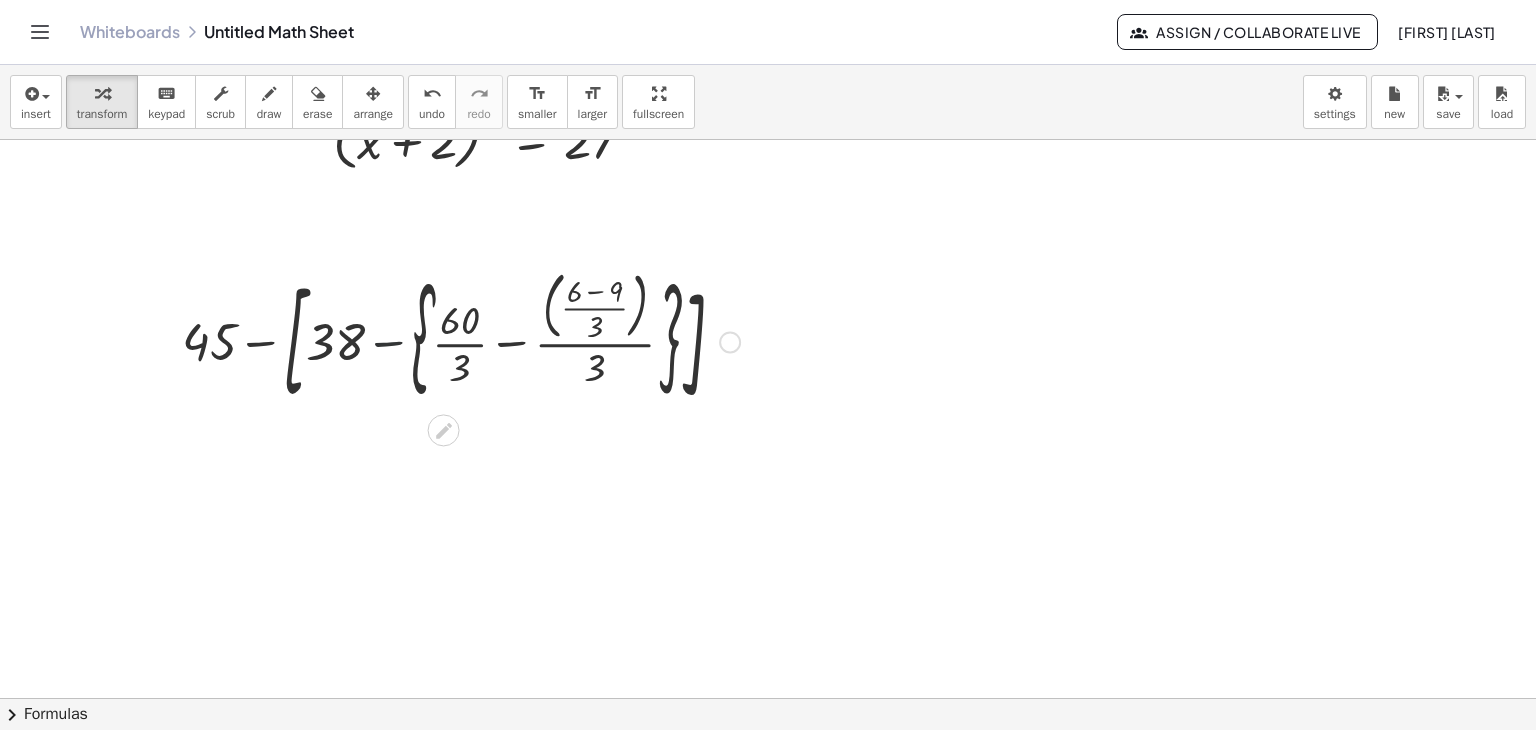click at bounding box center [461, 340] 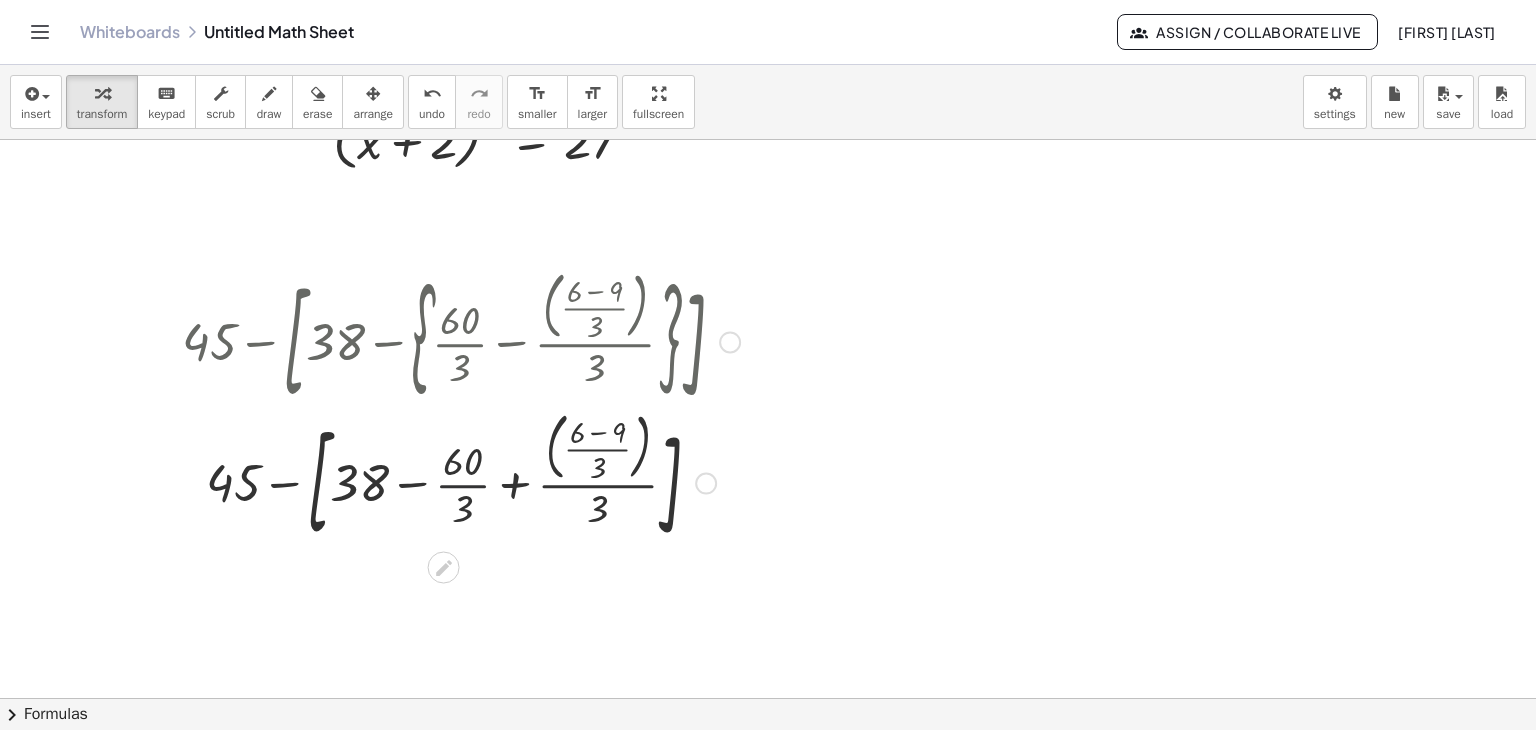 click at bounding box center [461, 481] 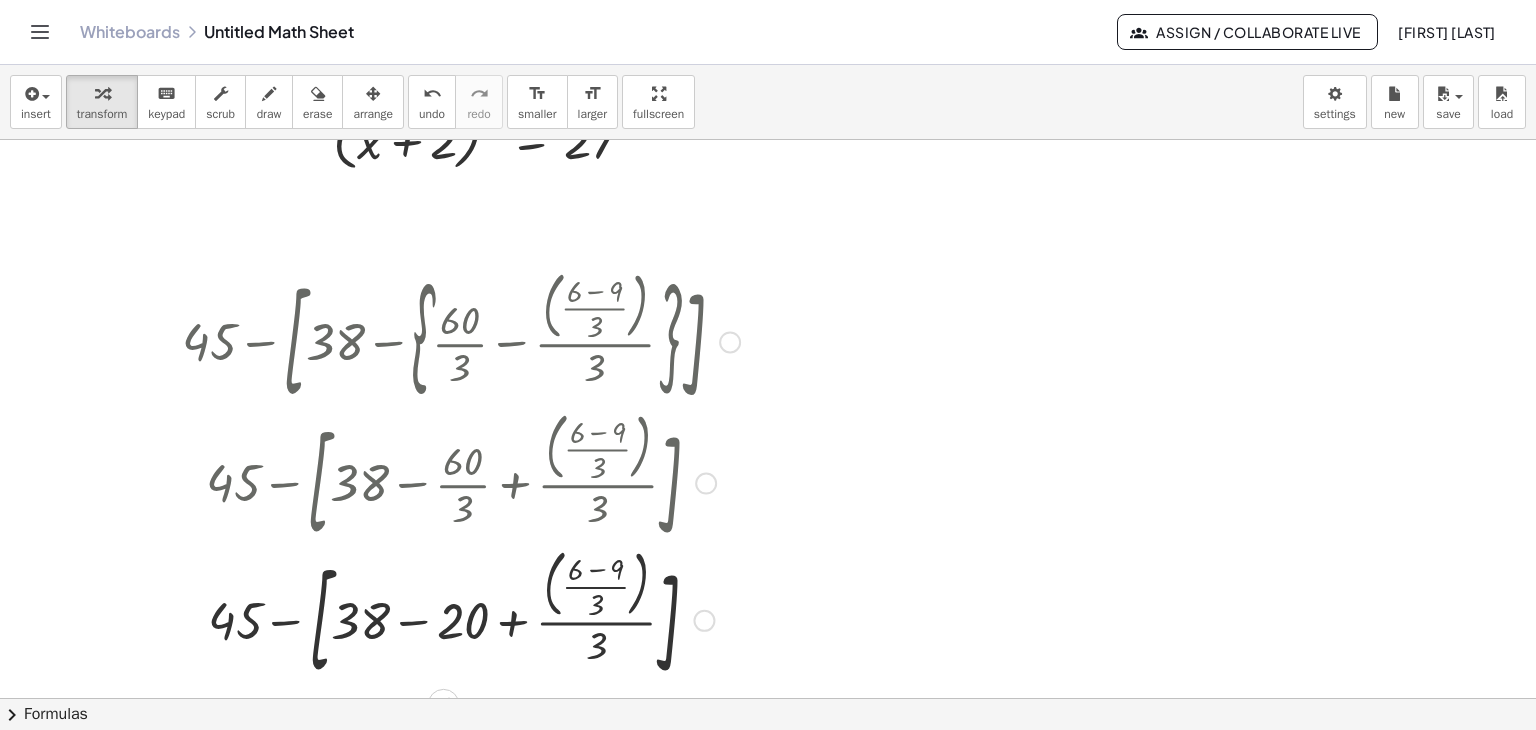 click at bounding box center (461, 618) 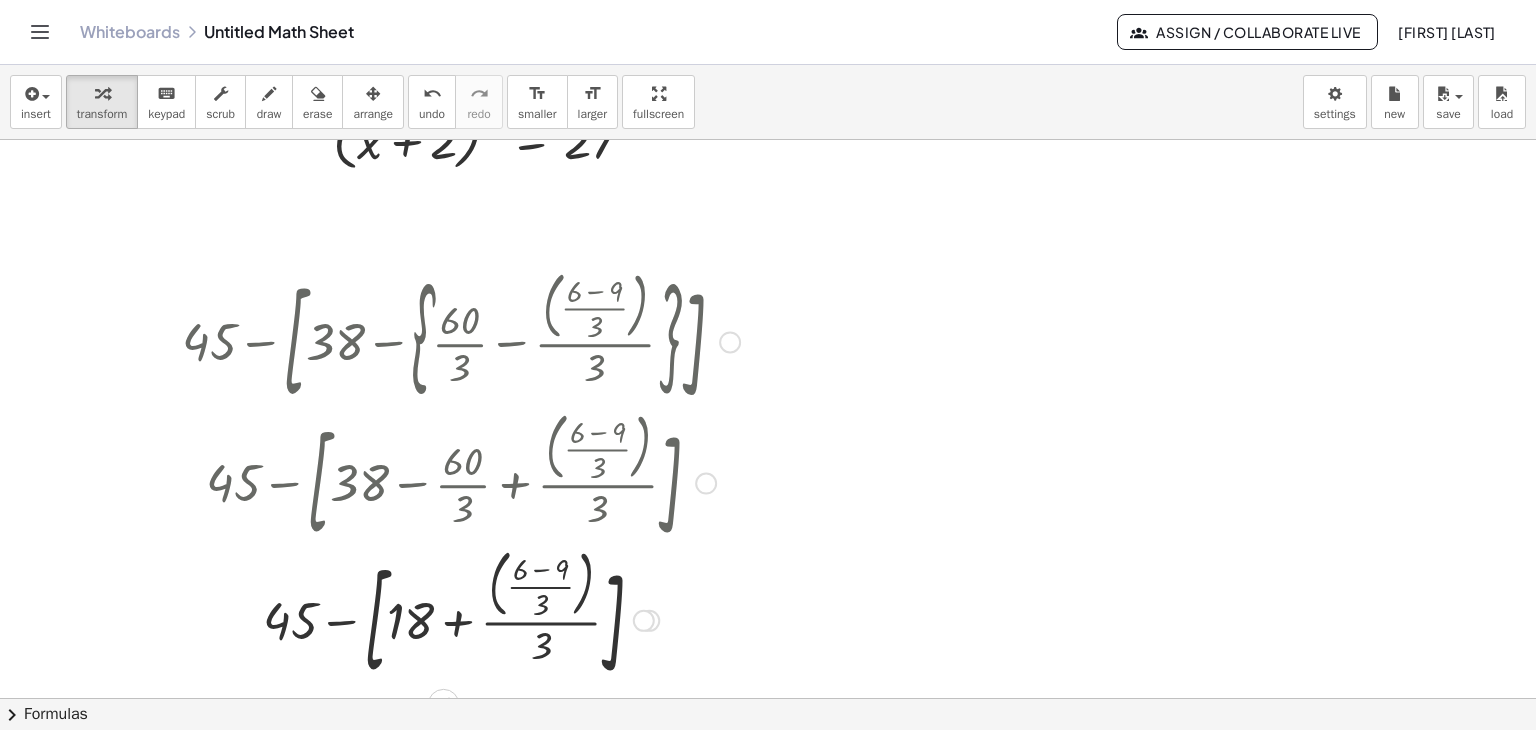 drag, startPoint x: 547, startPoint y: 575, endPoint x: 543, endPoint y: 589, distance: 14.56022 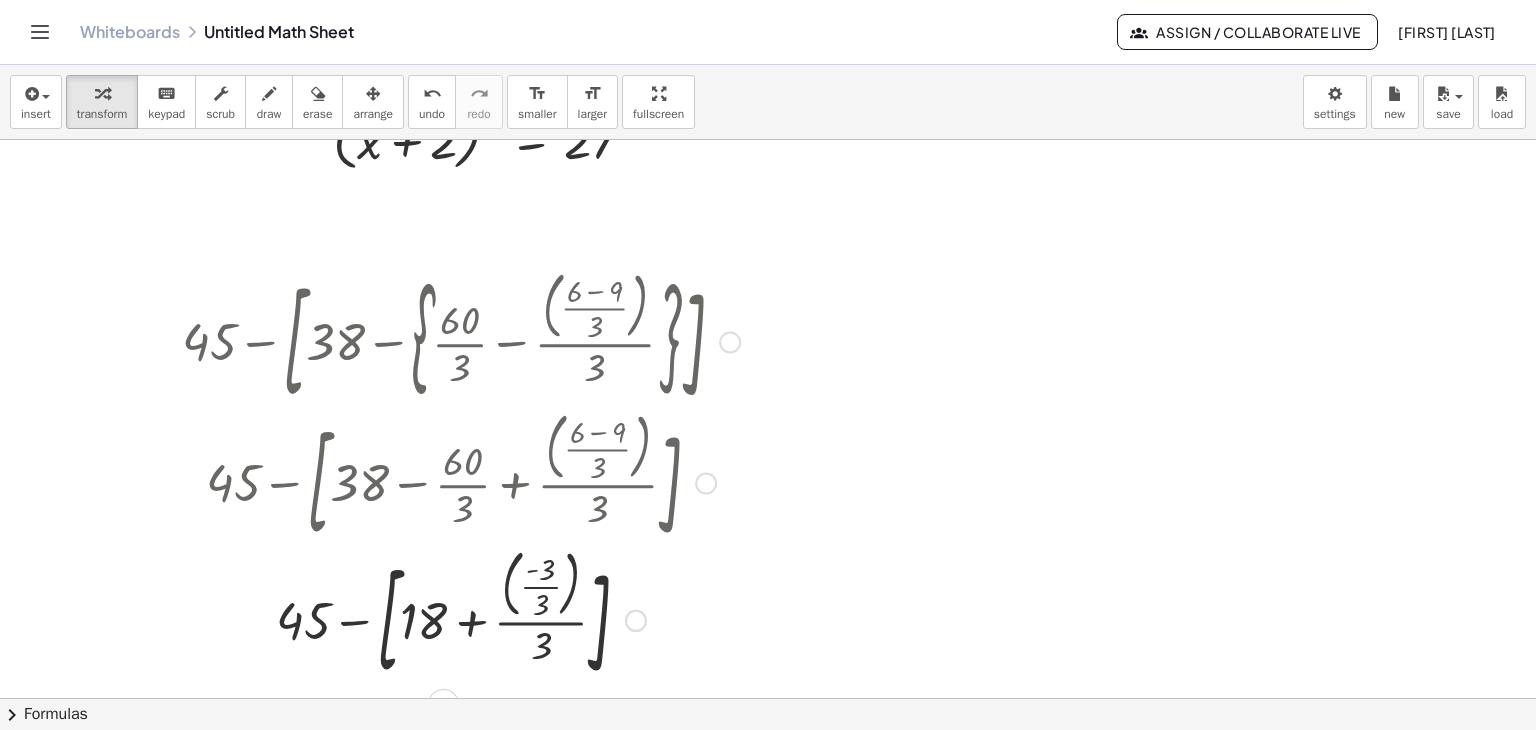 click at bounding box center [461, 618] 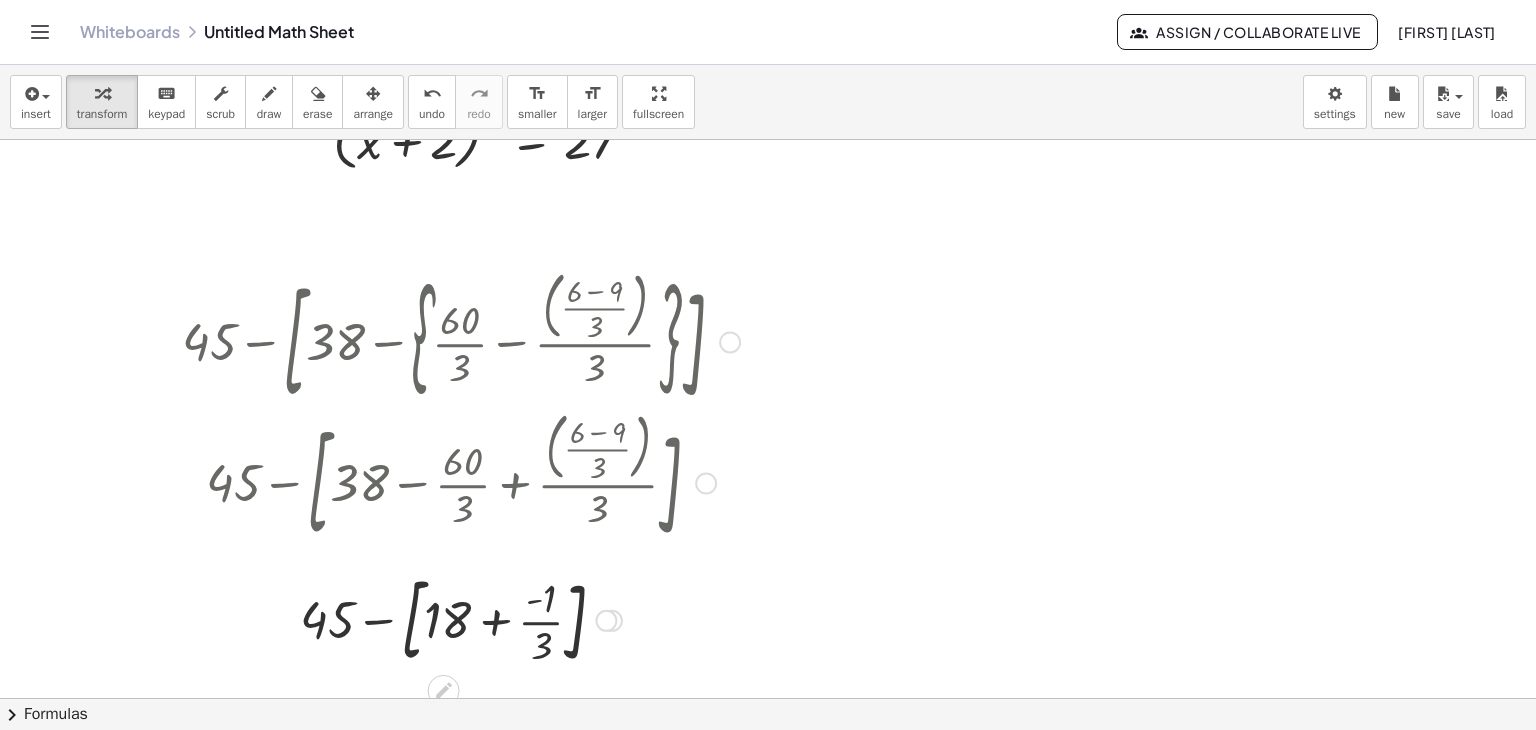 click at bounding box center (461, 619) 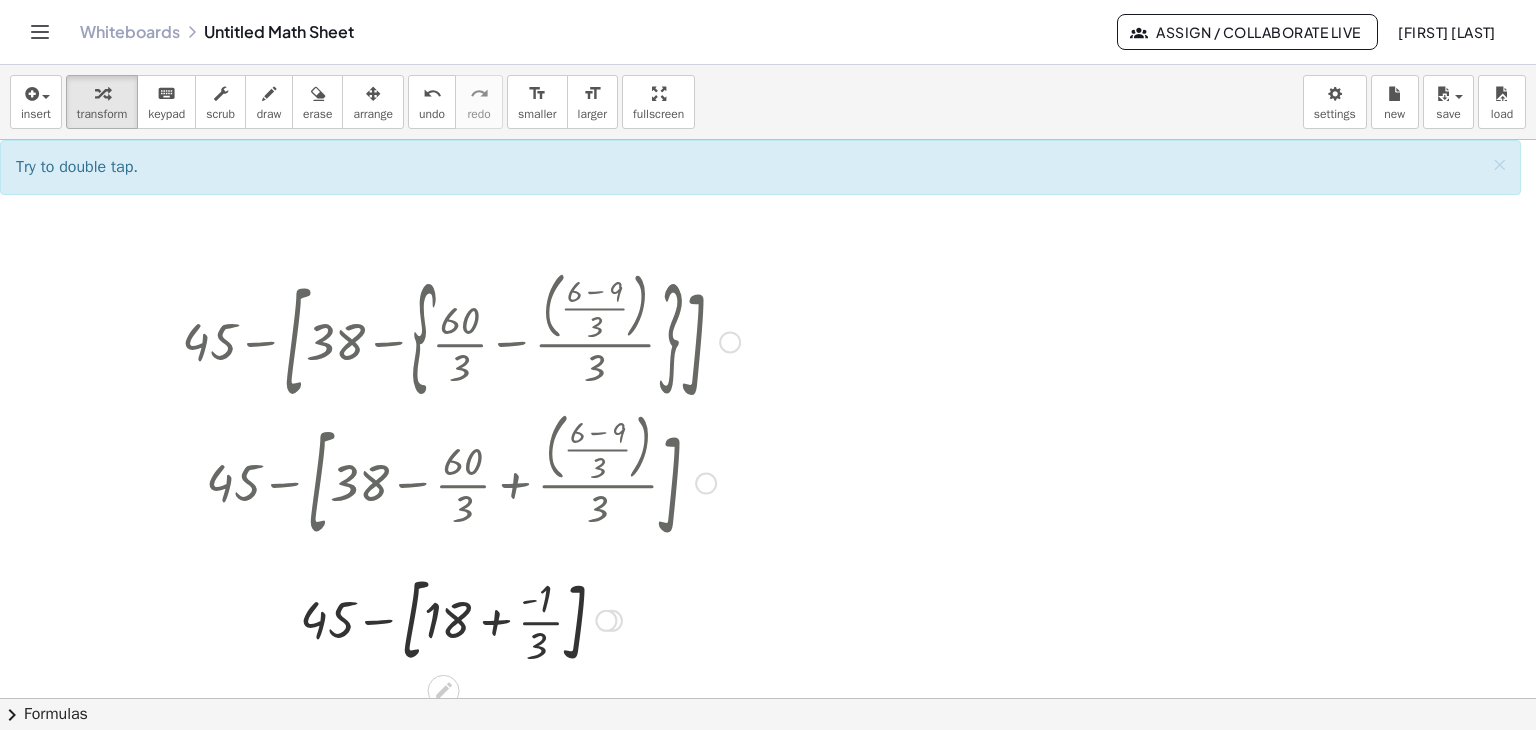 click at bounding box center (461, 619) 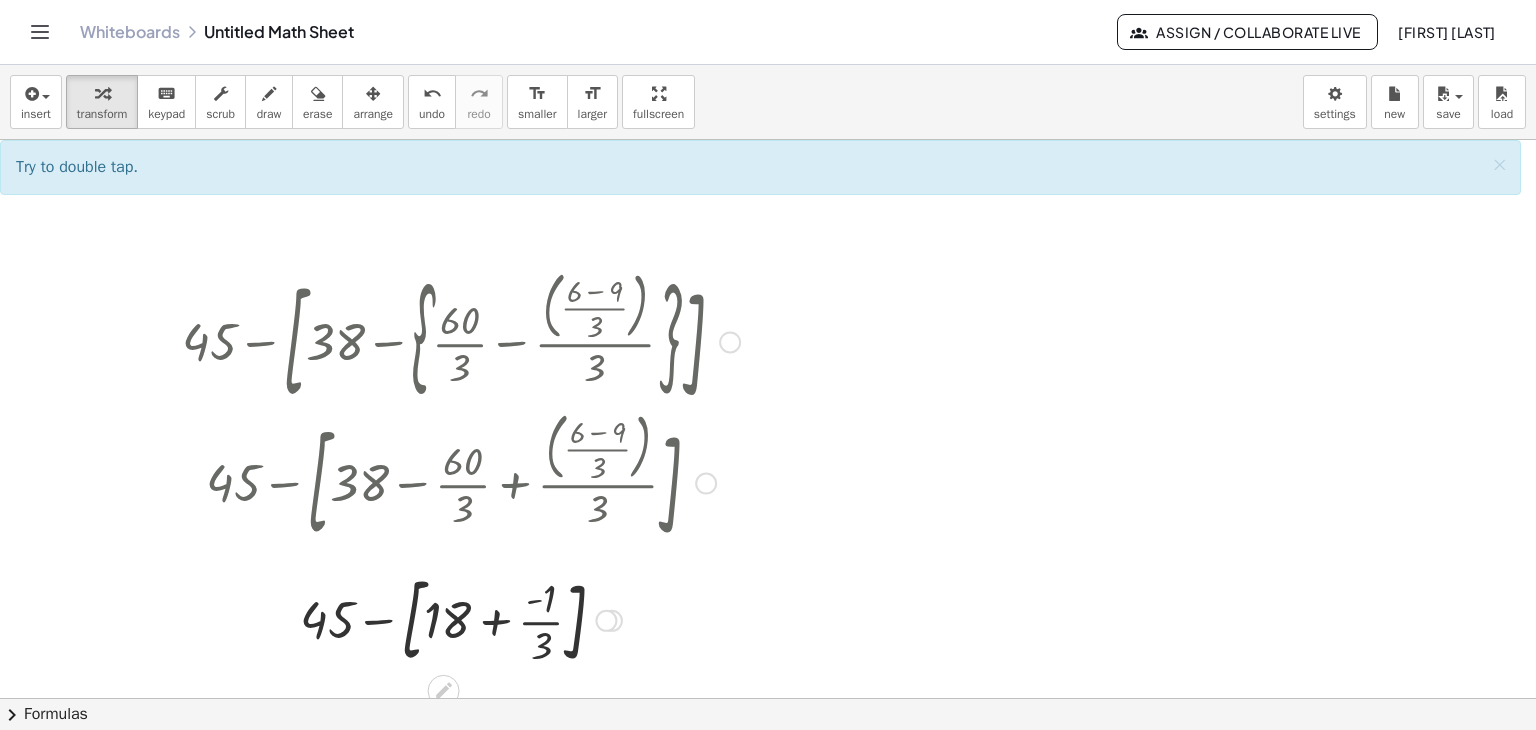 click at bounding box center [461, 619] 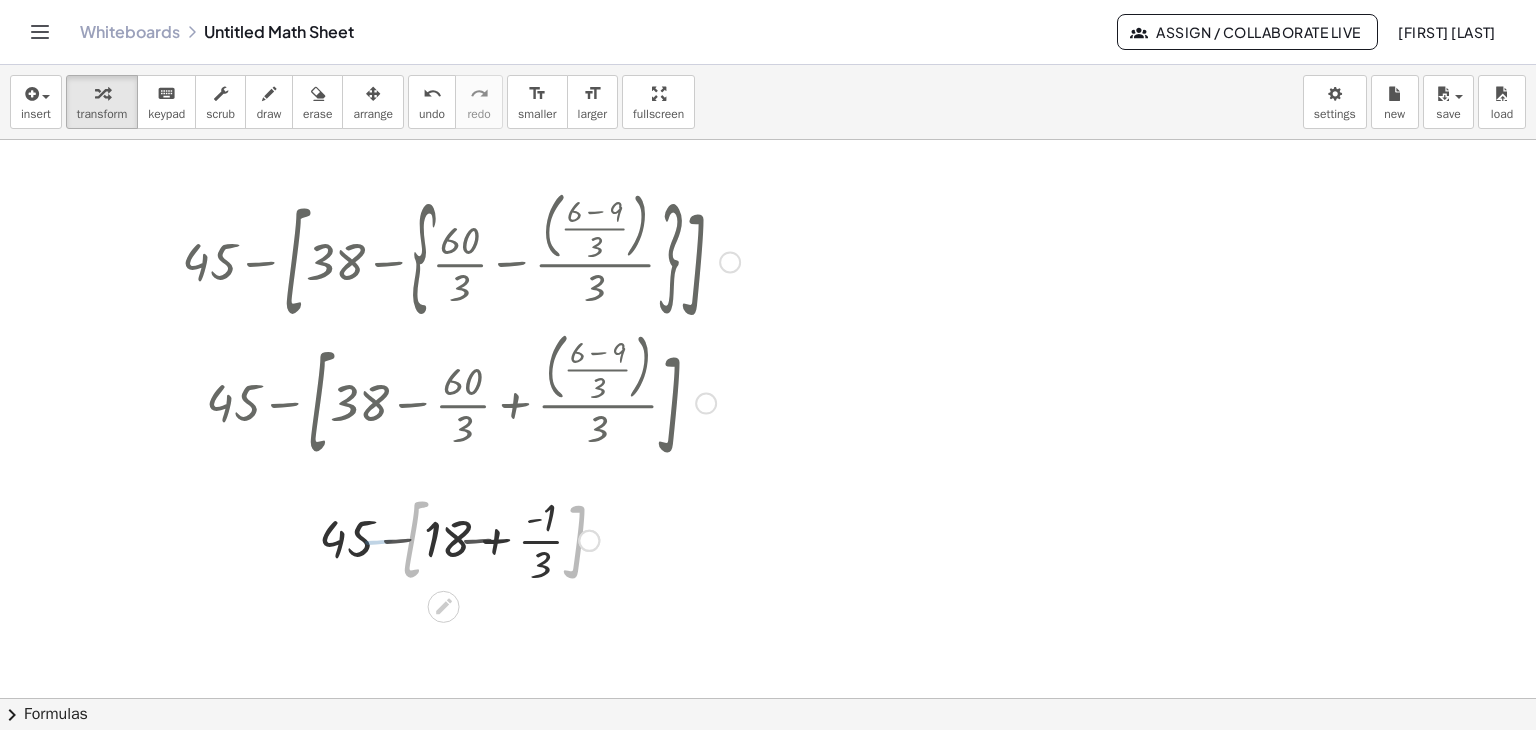 scroll, scrollTop: 300, scrollLeft: 0, axis: vertical 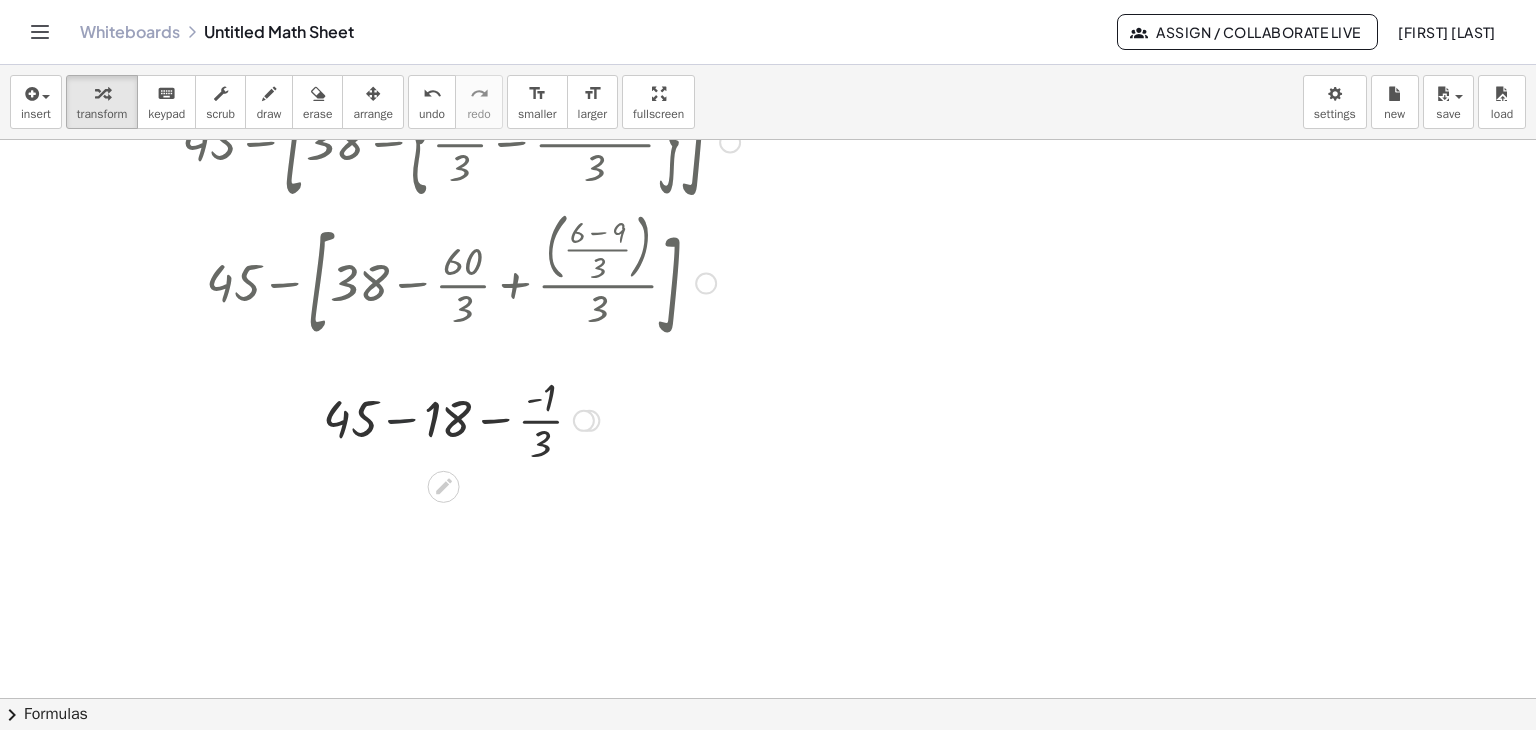 click at bounding box center (461, 419) 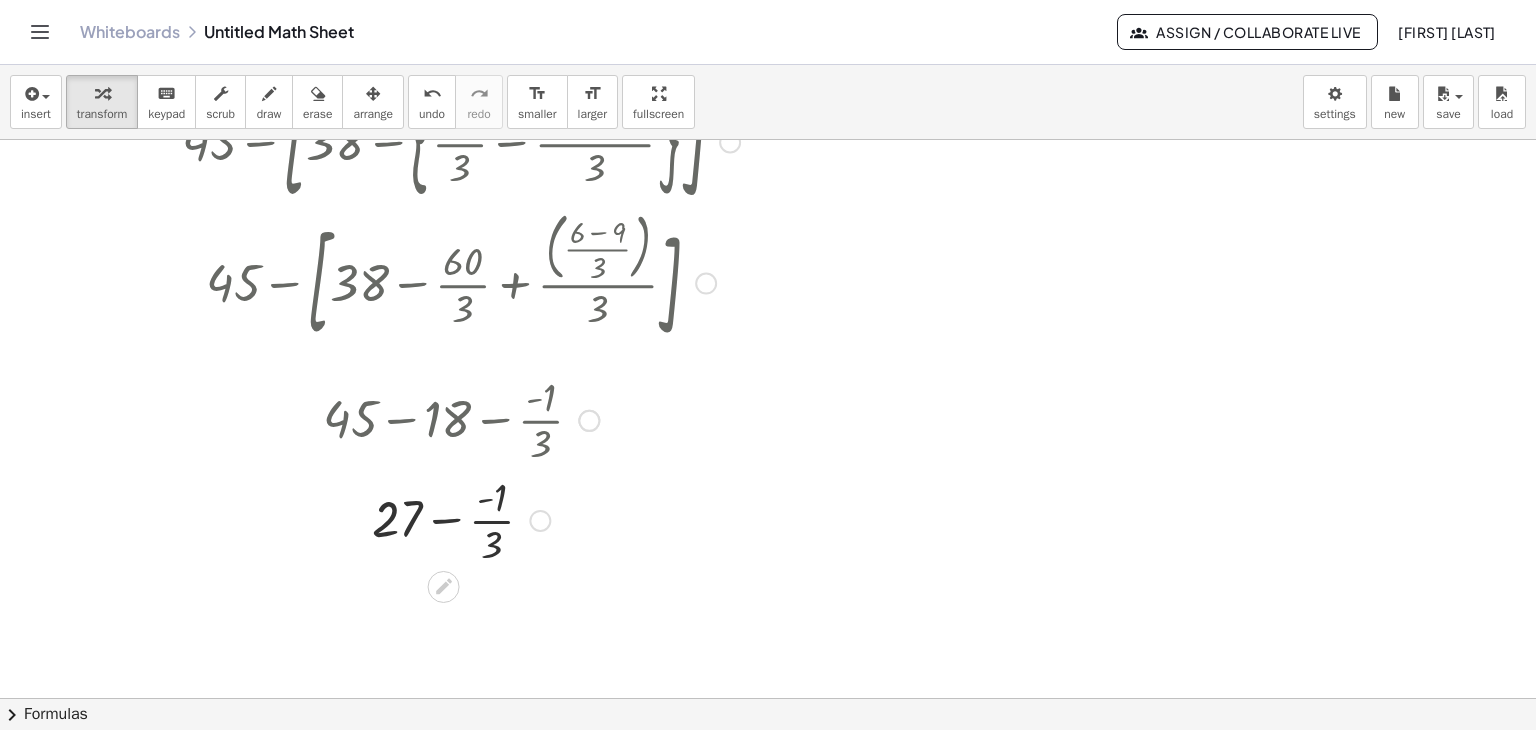click at bounding box center [461, 519] 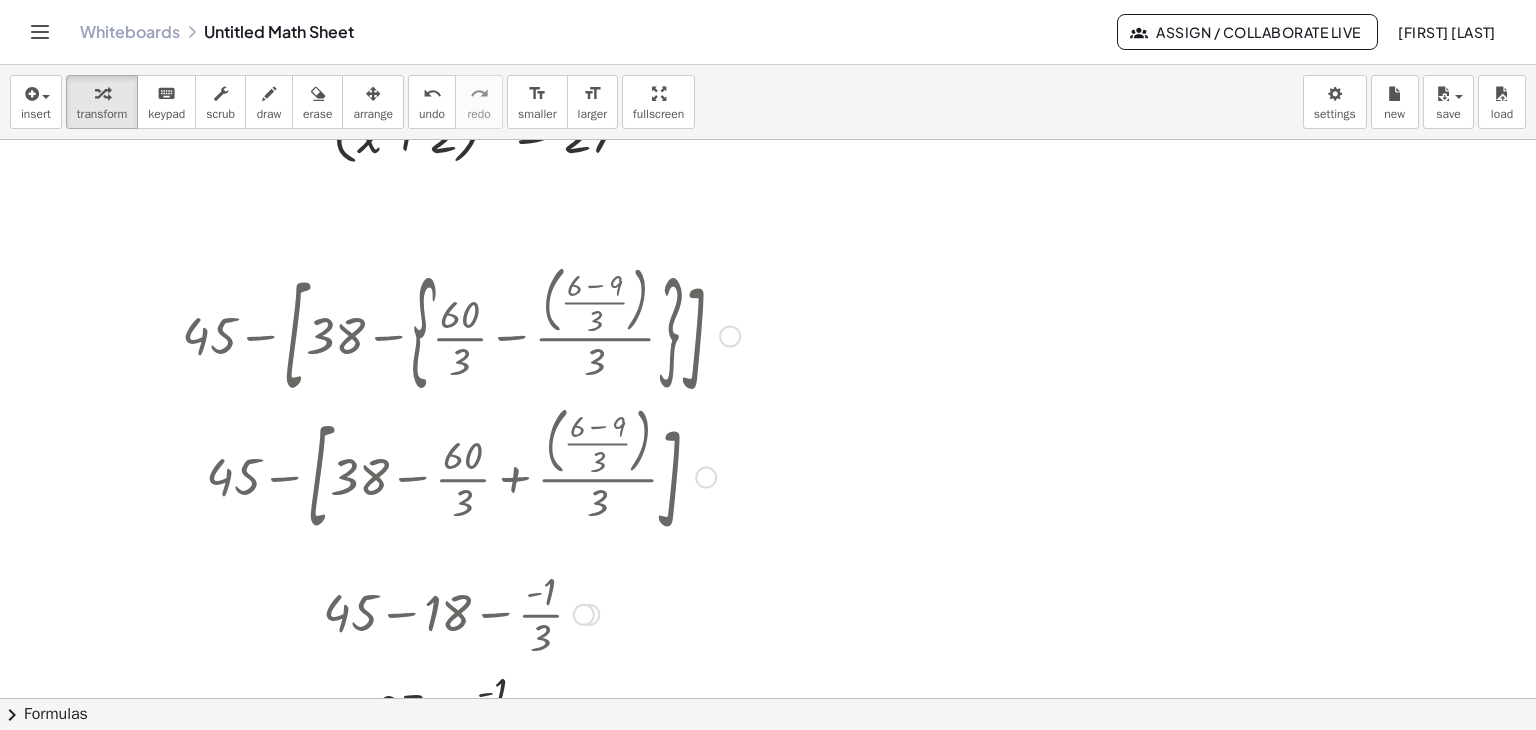 scroll, scrollTop: 0, scrollLeft: 0, axis: both 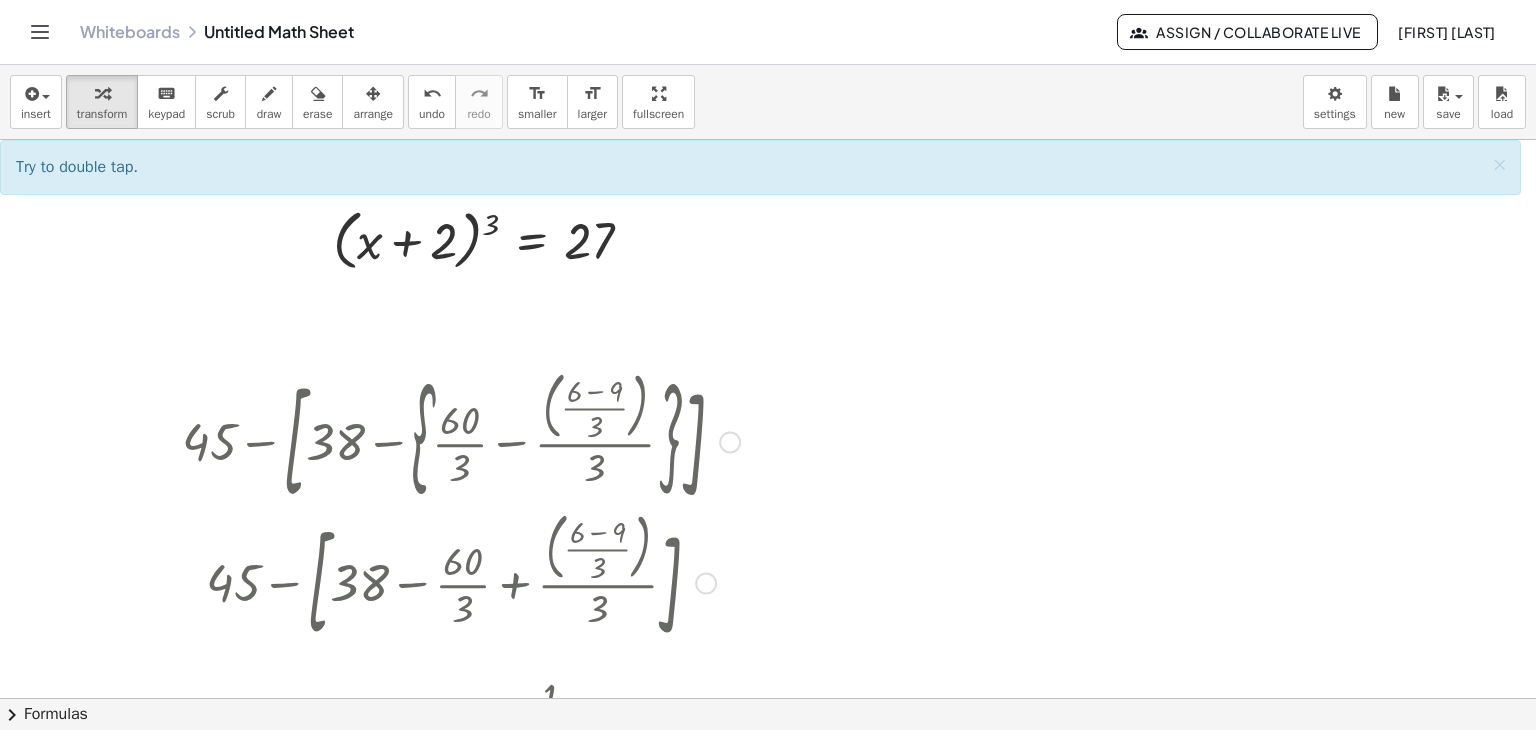 click at bounding box center (730, 442) 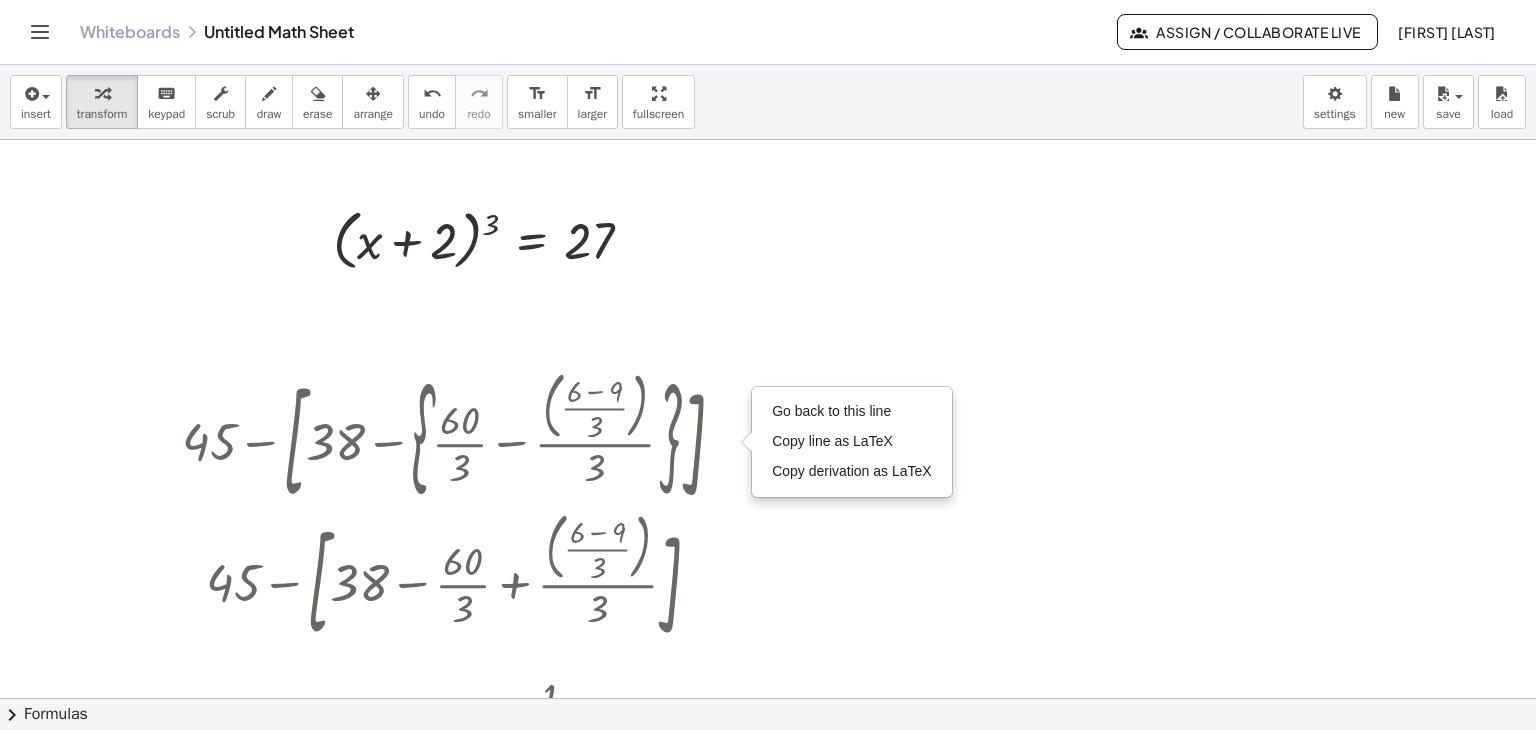 click at bounding box center (768, 698) 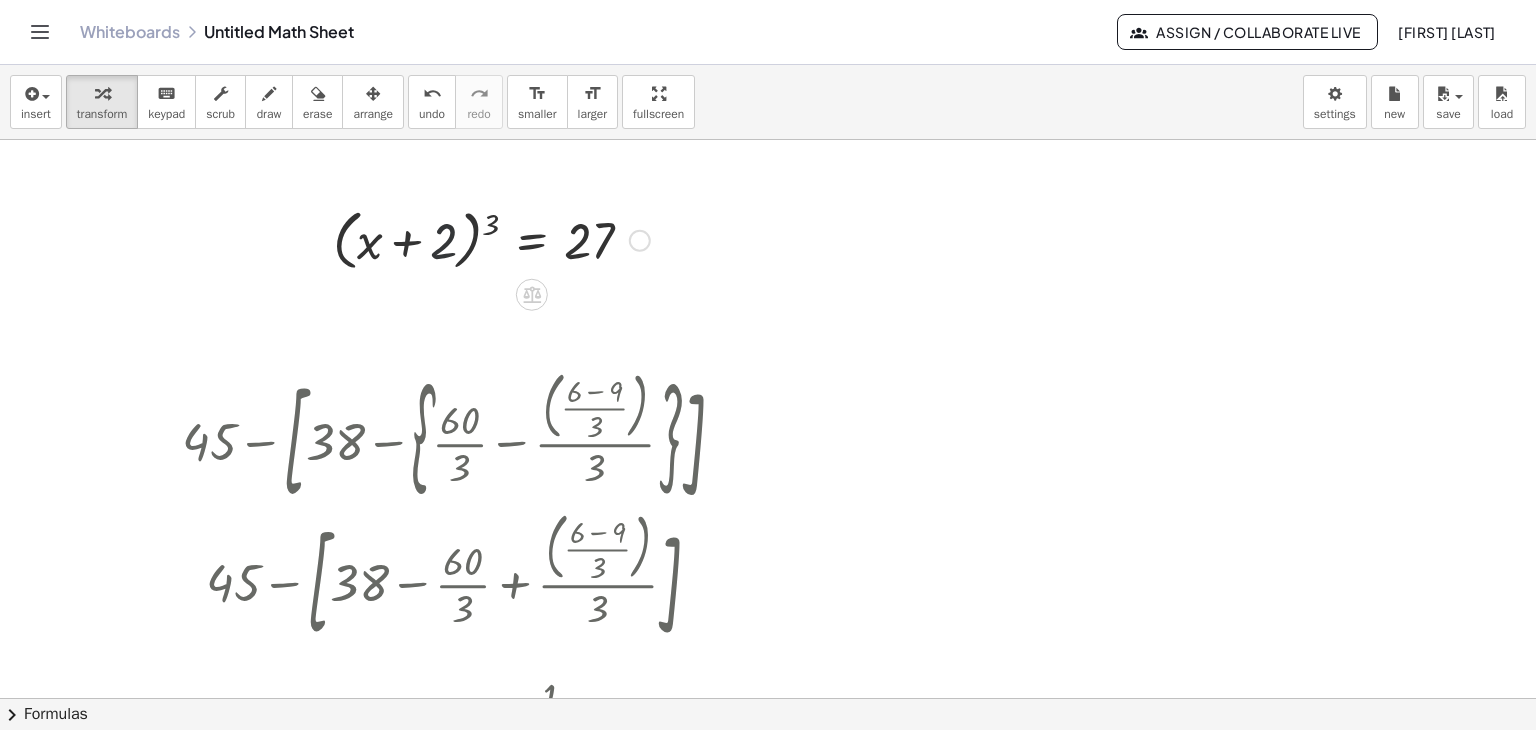 click at bounding box center [491, 239] 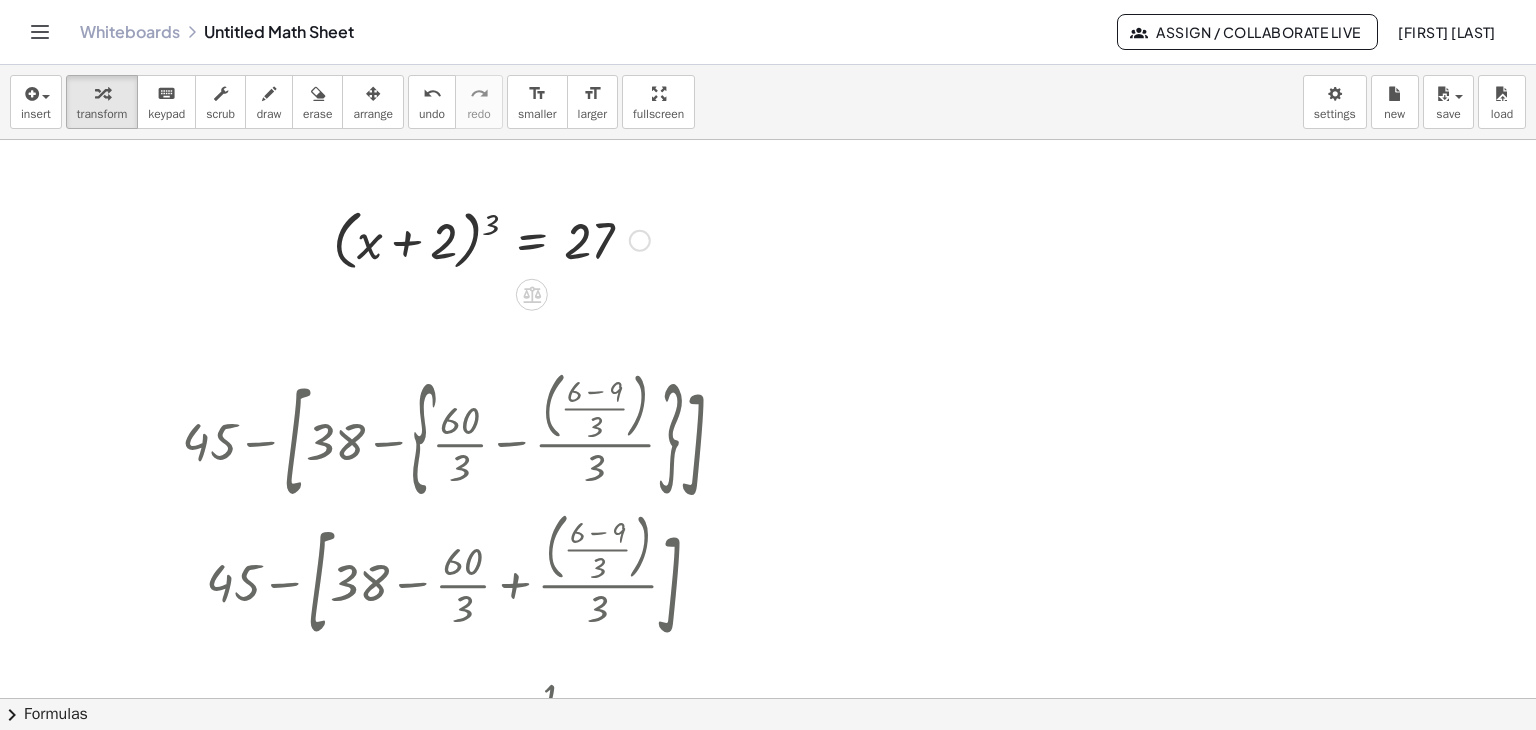 click on "Go back to this line Copy line as LaTeX Copy derivation as LaTeX" at bounding box center [640, 241] 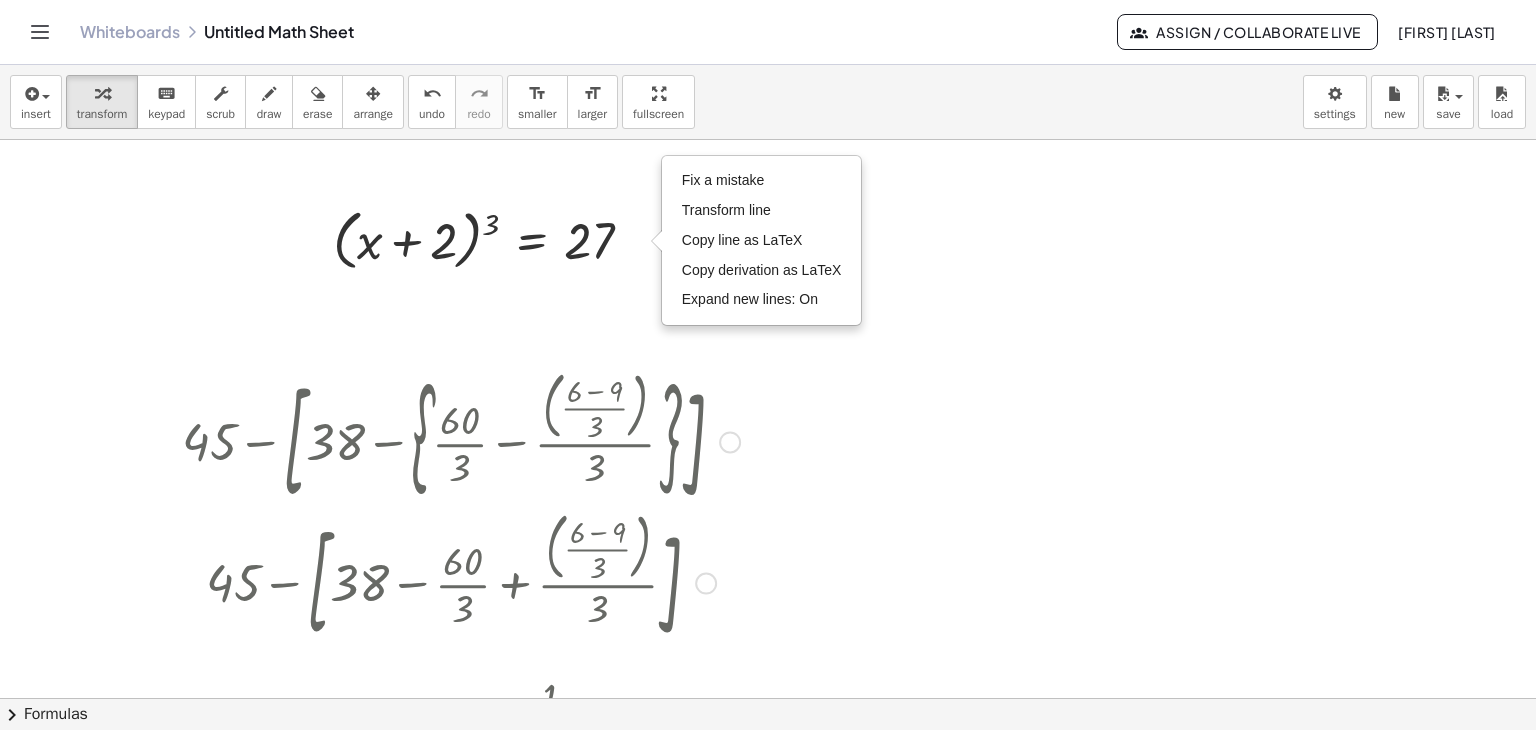 click at bounding box center [461, 440] 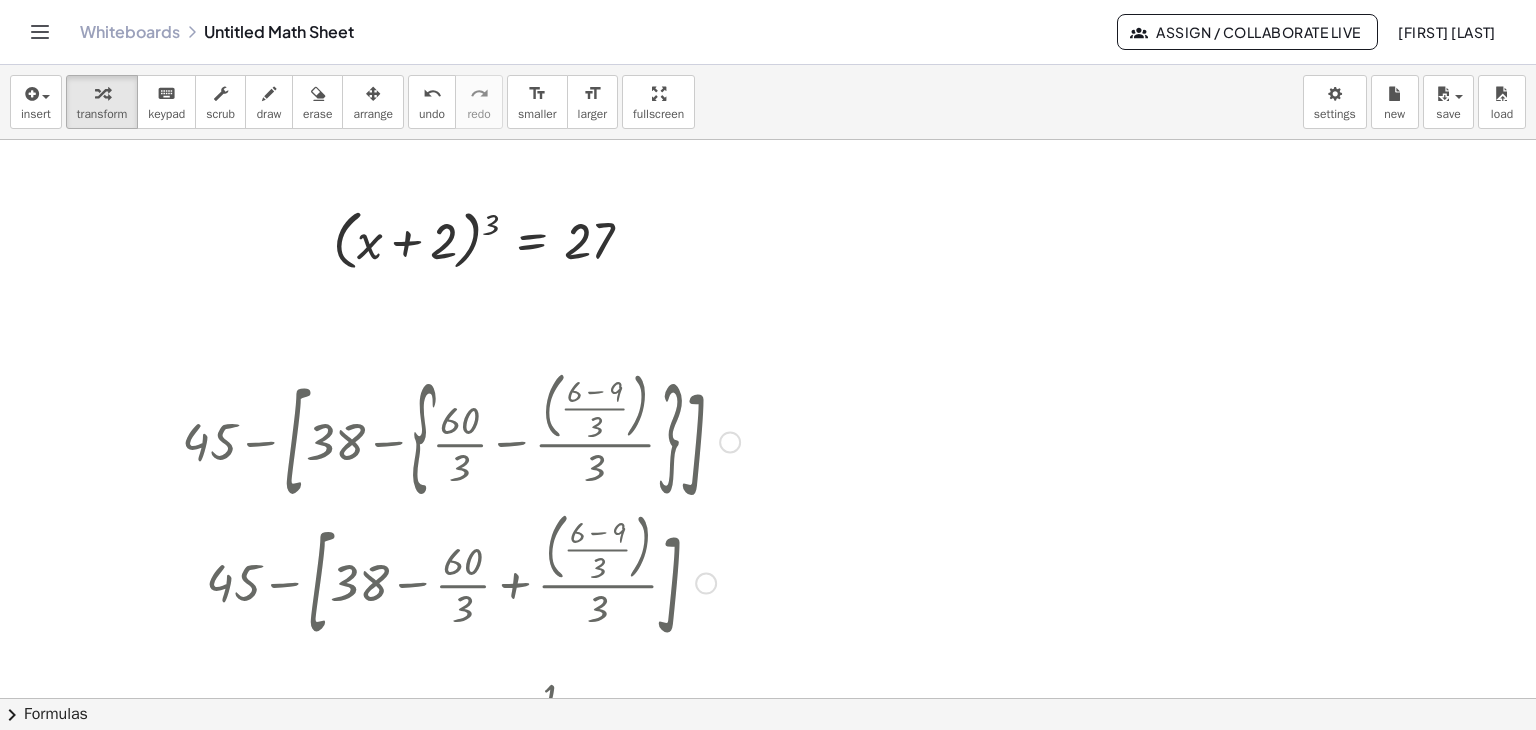 click on "Go back to this line Copy line as LaTeX Copy derivation as LaTeX" at bounding box center (730, 442) 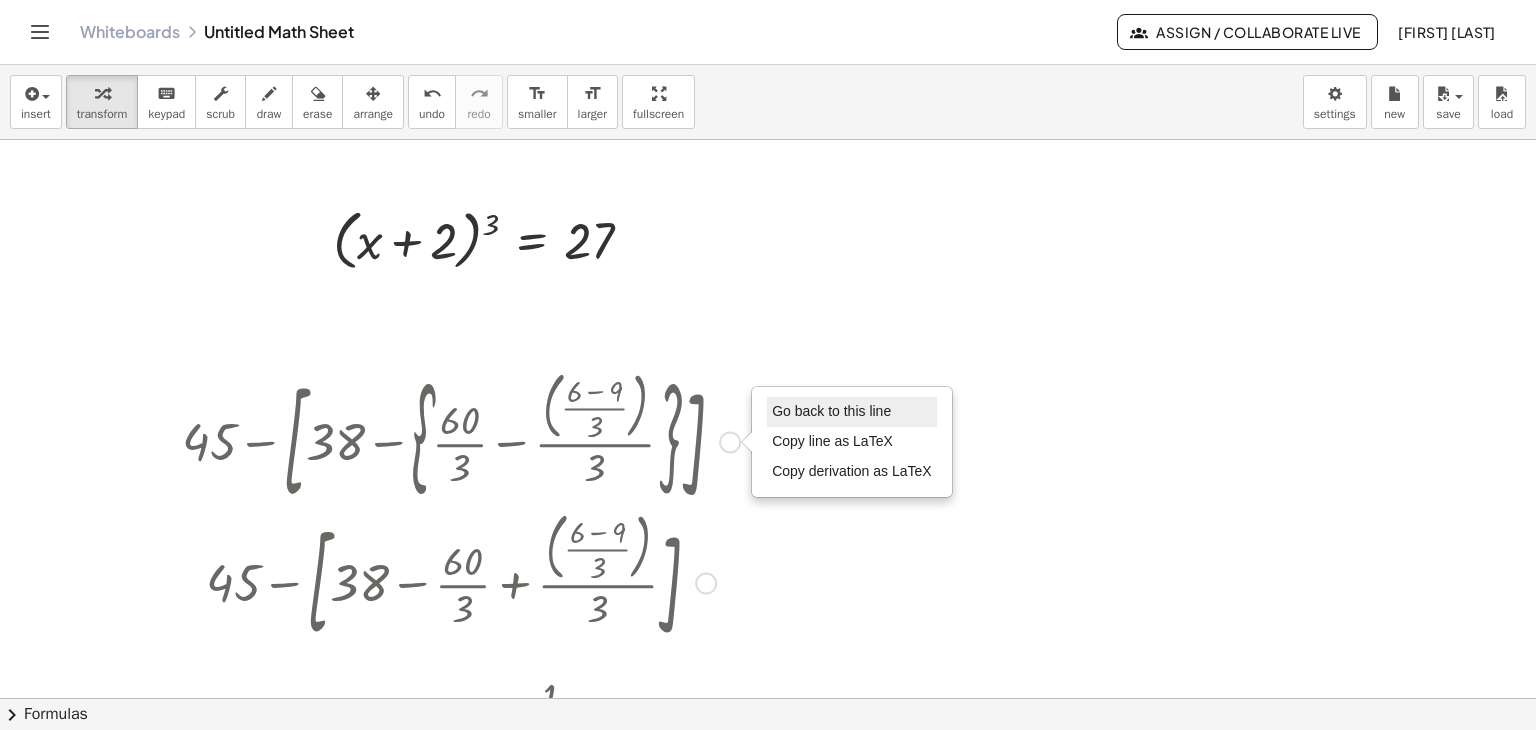 click on "Go back to this line" at bounding box center (831, 411) 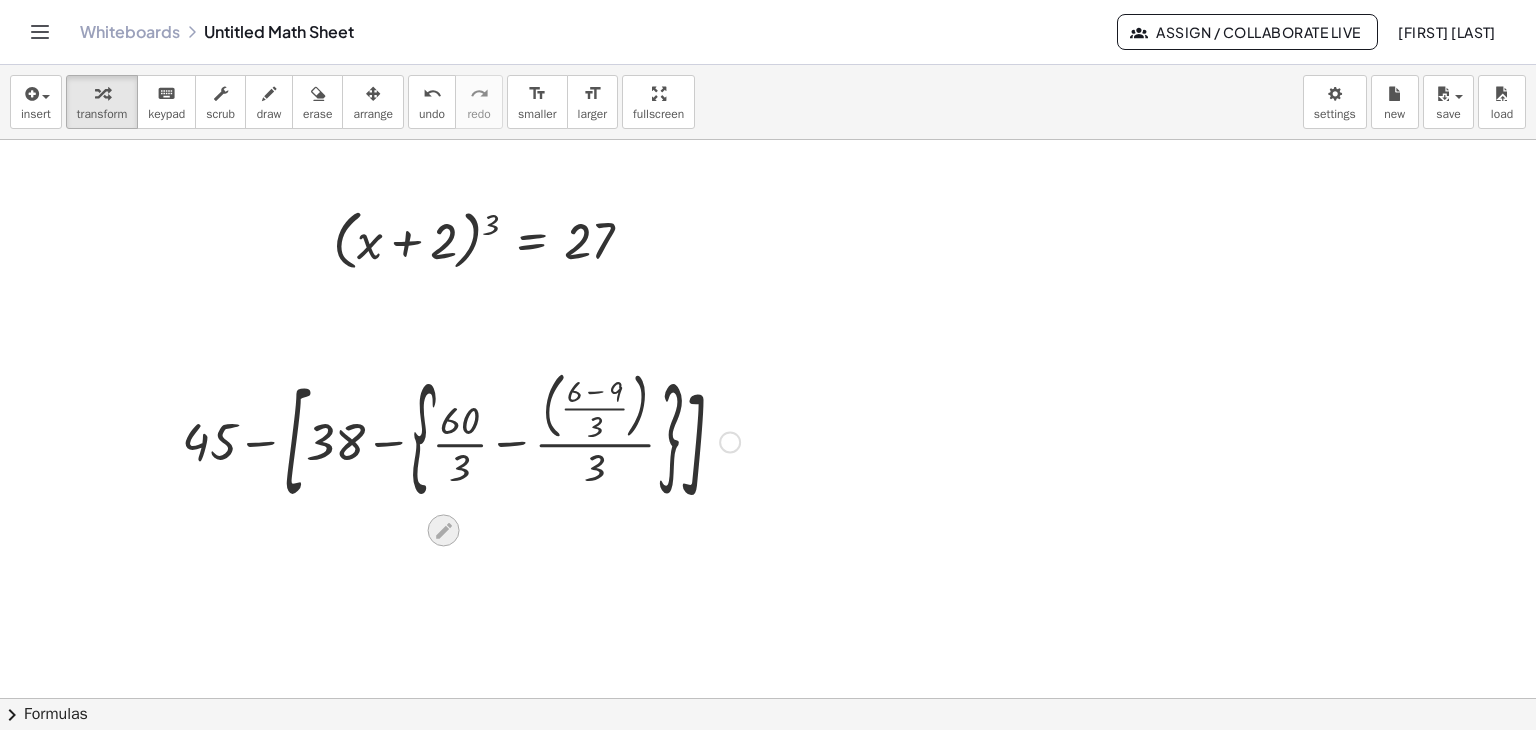 click 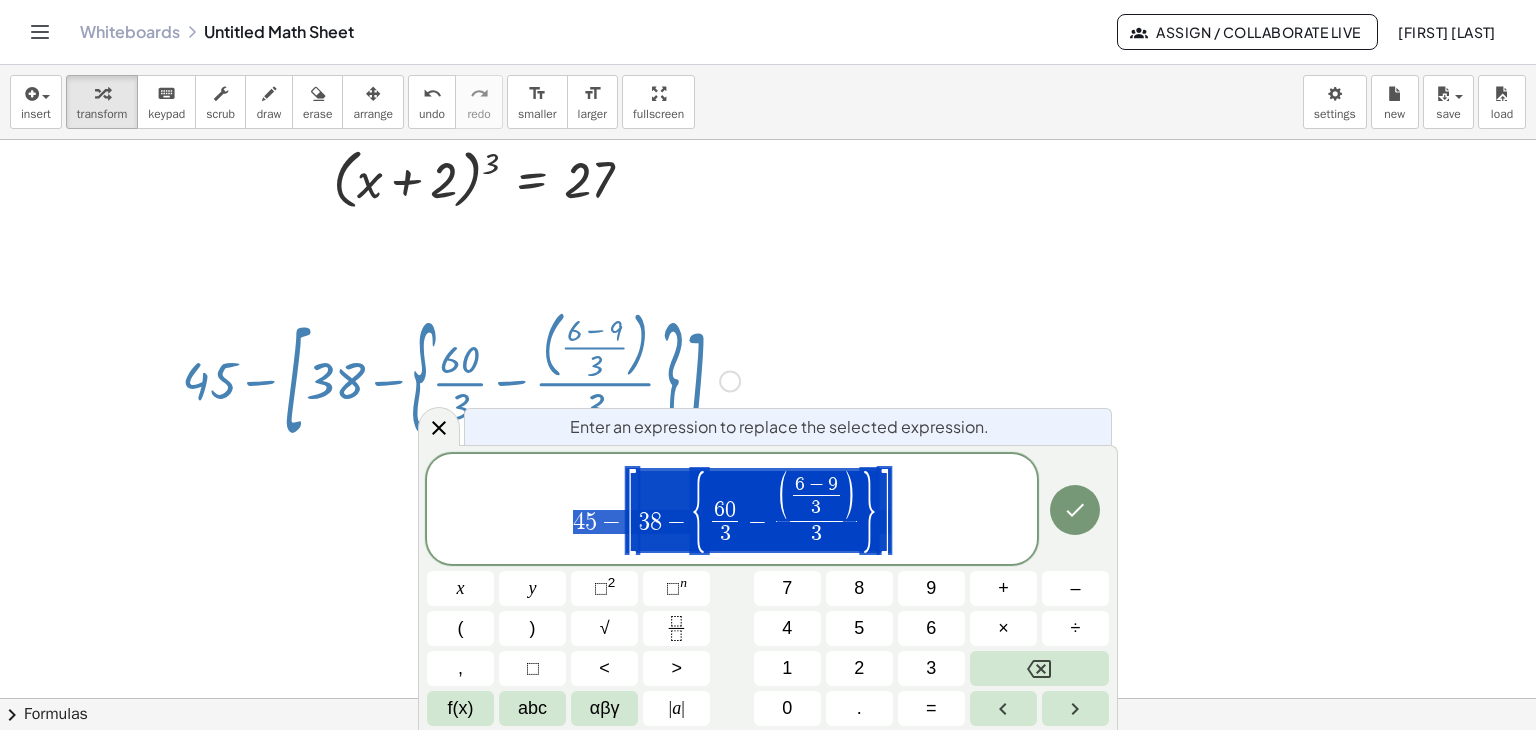 scroll, scrollTop: 62, scrollLeft: 0, axis: vertical 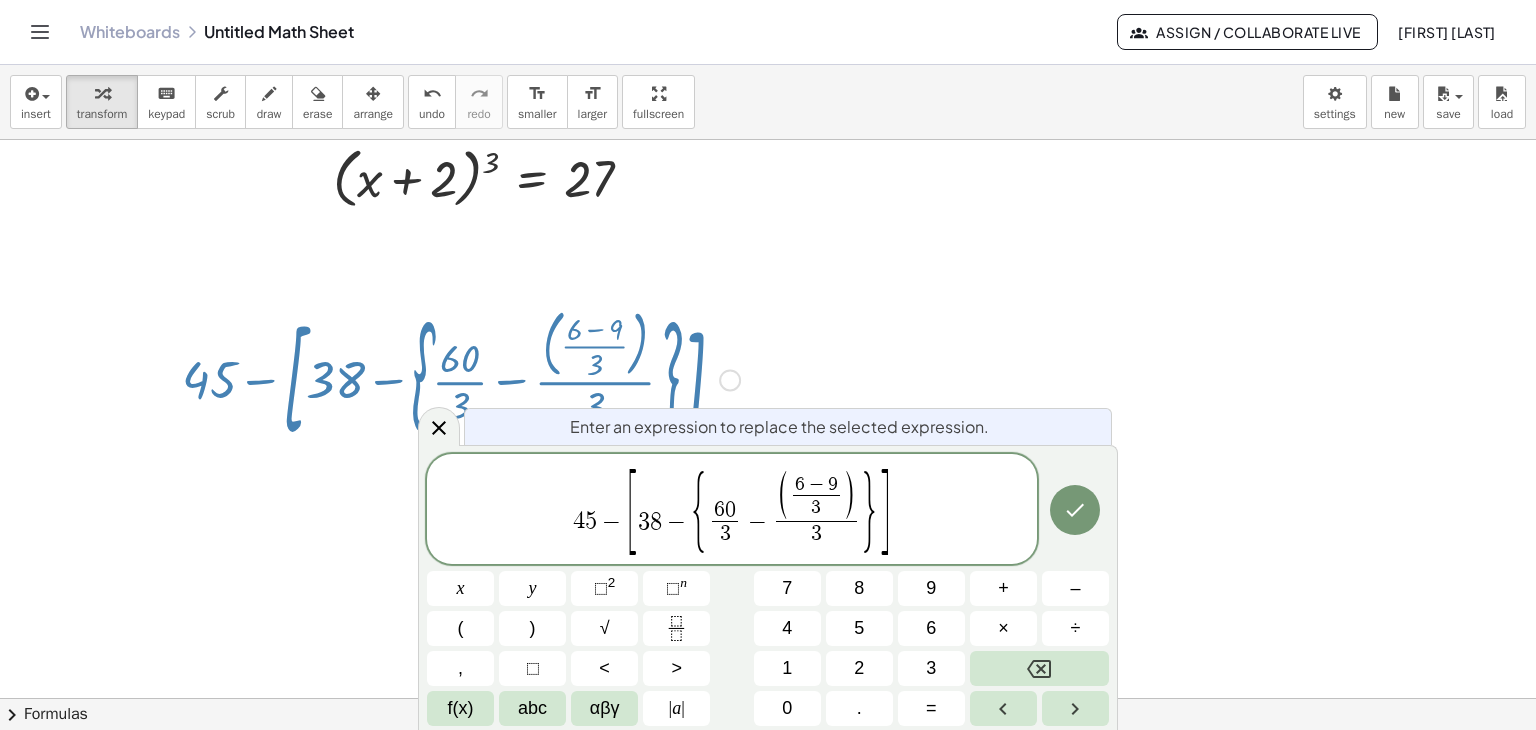 click 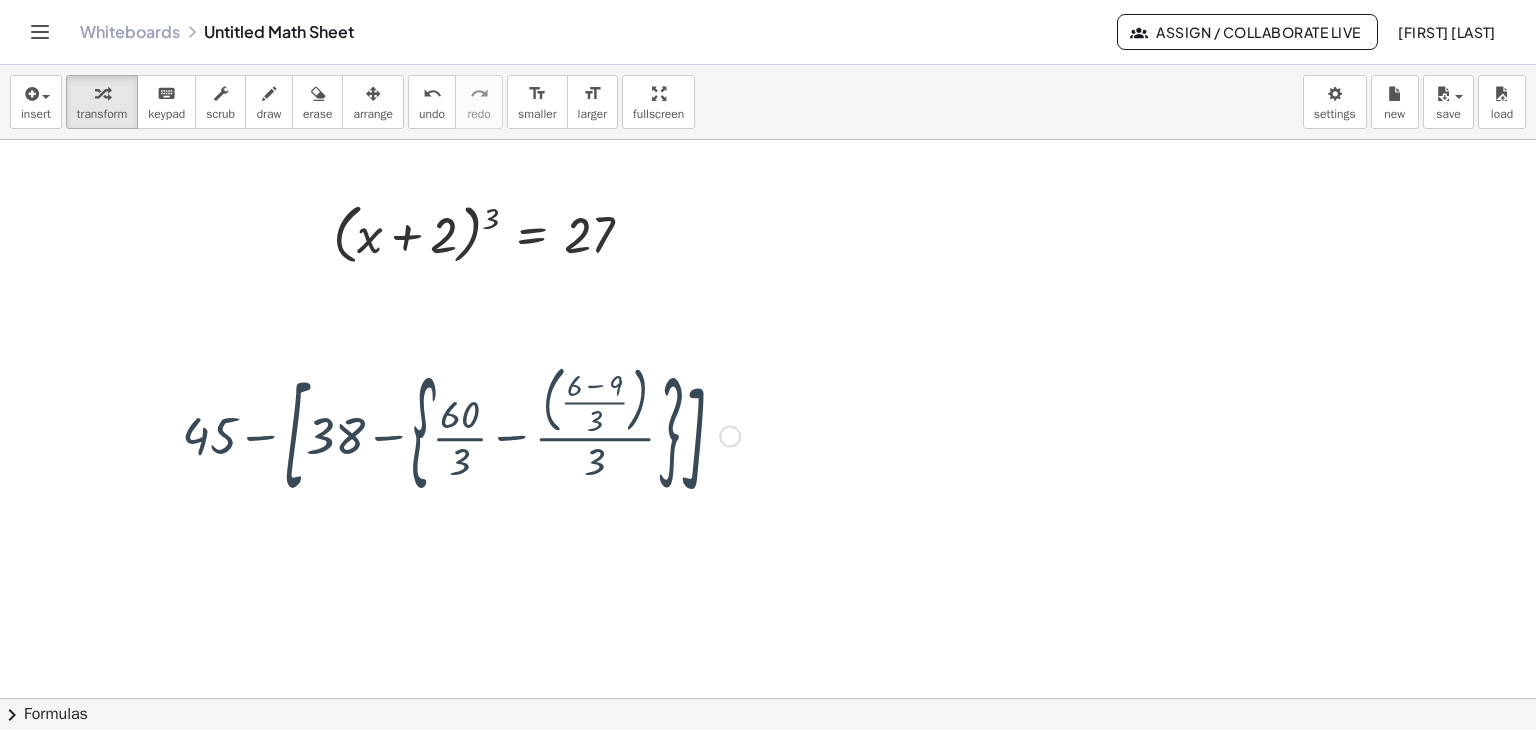 scroll, scrollTop: 0, scrollLeft: 0, axis: both 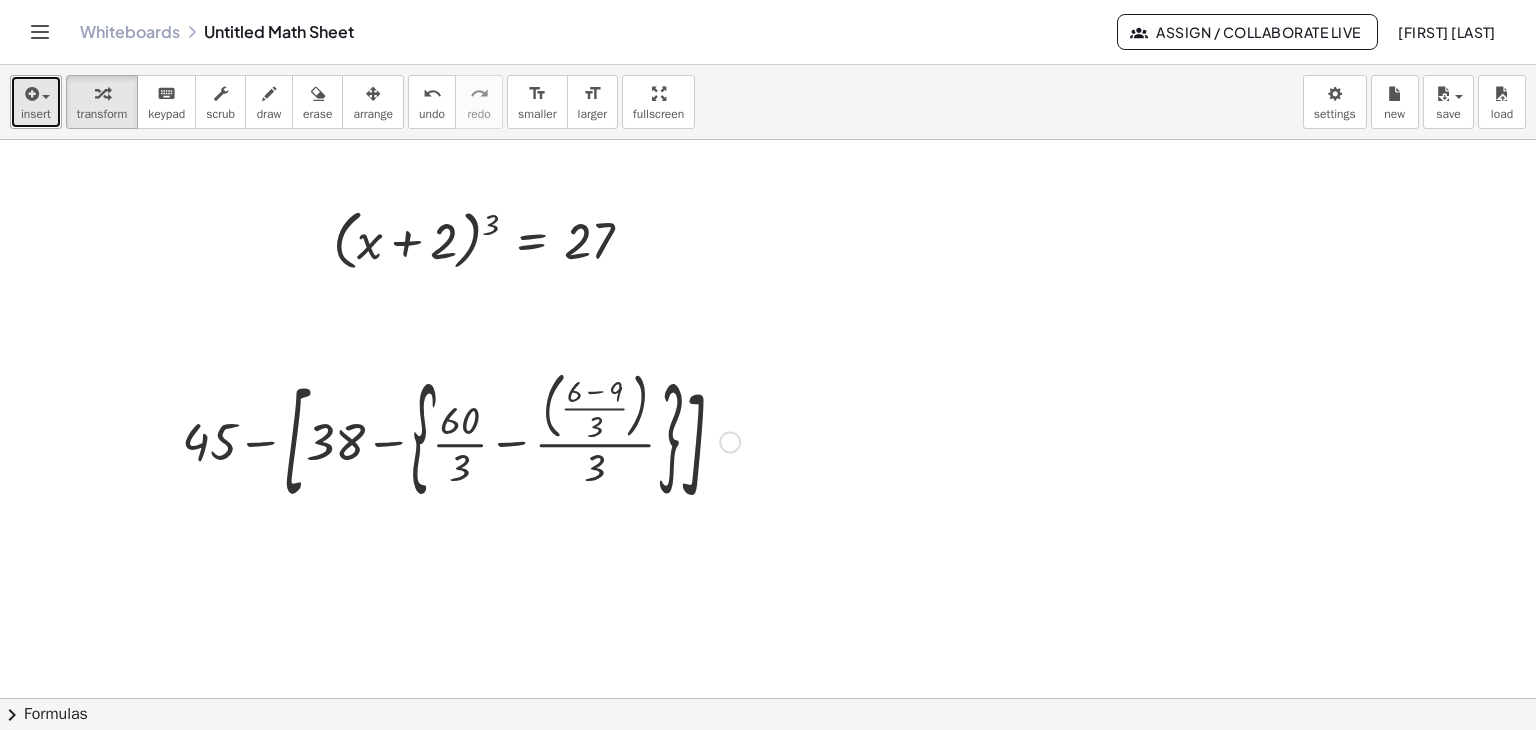 drag, startPoint x: 284, startPoint y: 437, endPoint x: 34, endPoint y: 105, distance: 415.60077 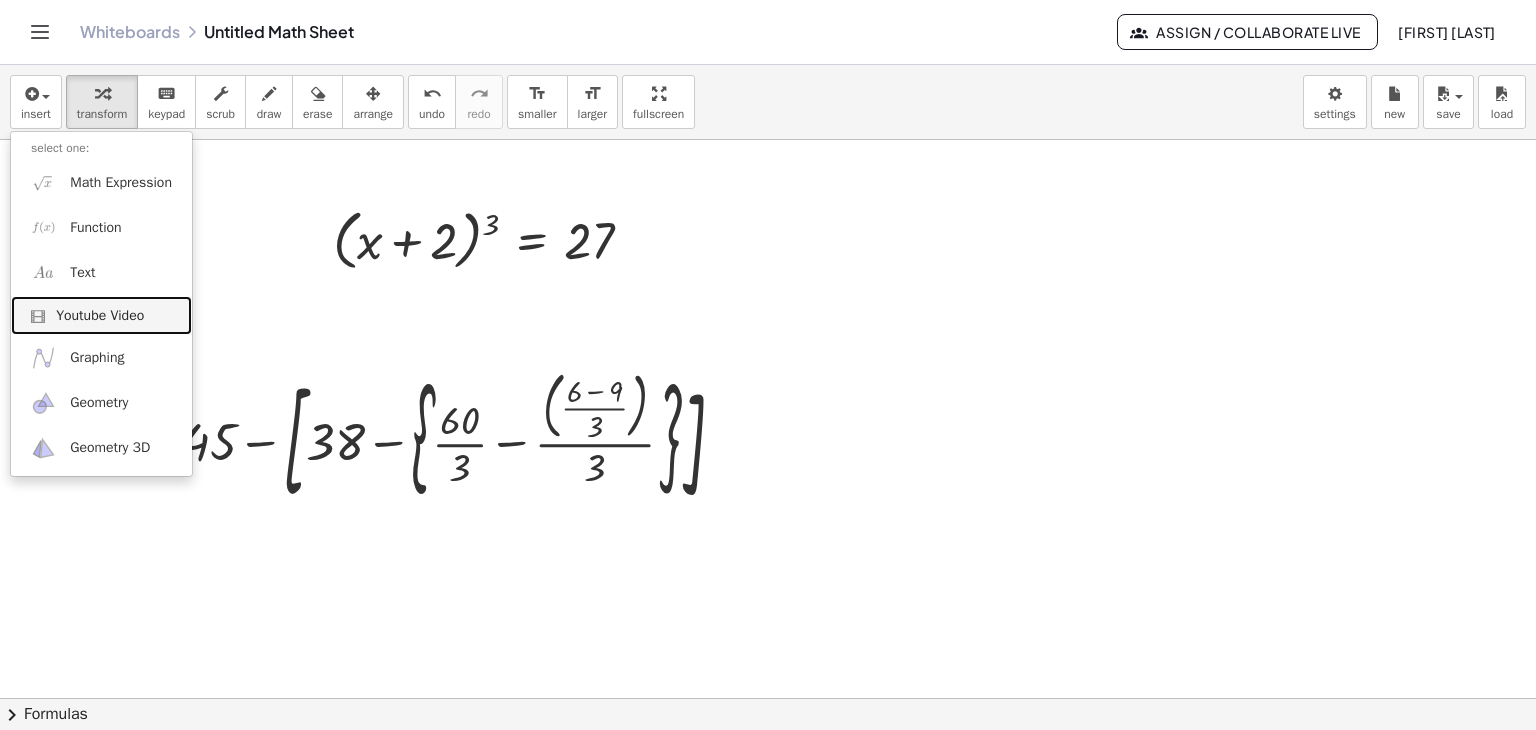 click on "Youtube Video" at bounding box center [100, 316] 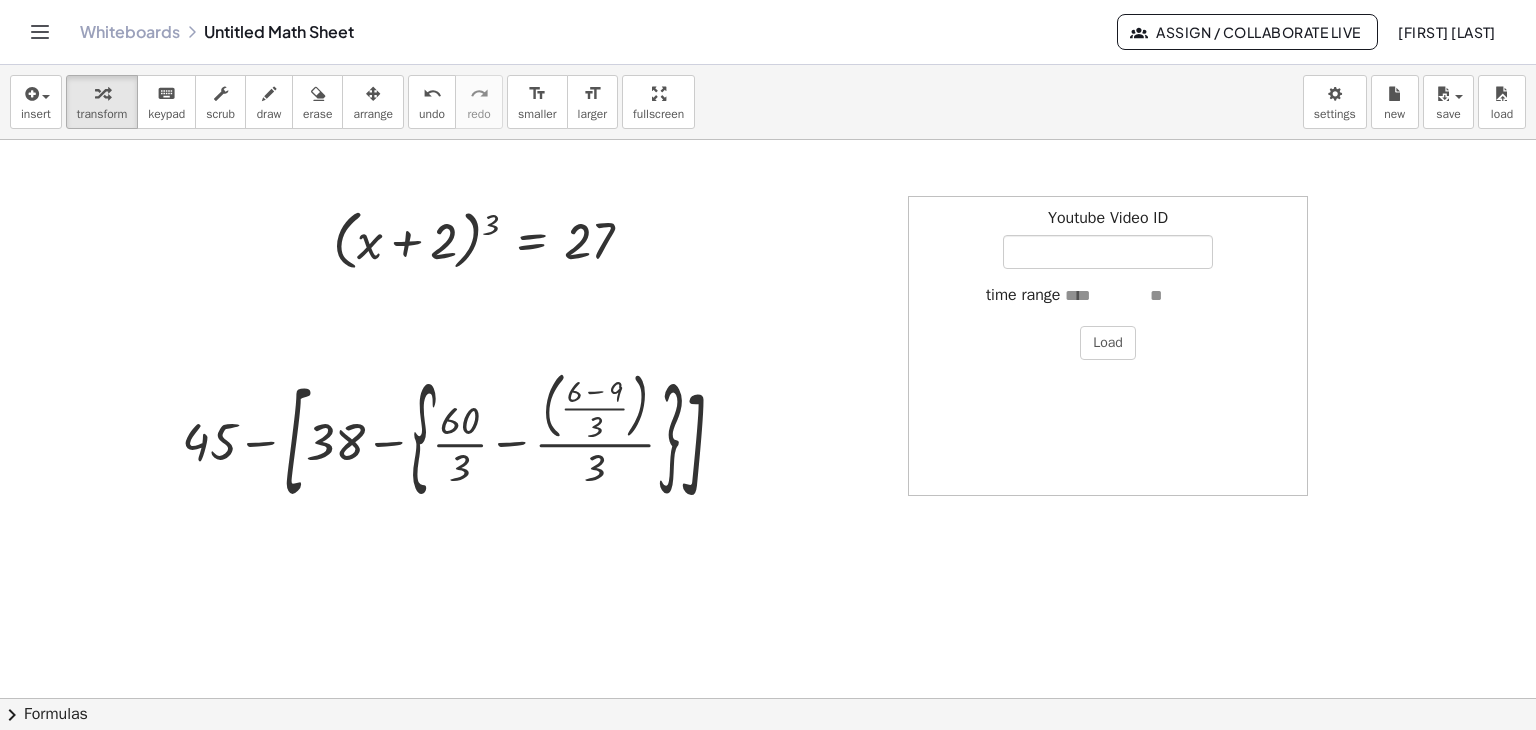 drag, startPoint x: 1288, startPoint y: 267, endPoint x: 1252, endPoint y: 262, distance: 36.345562 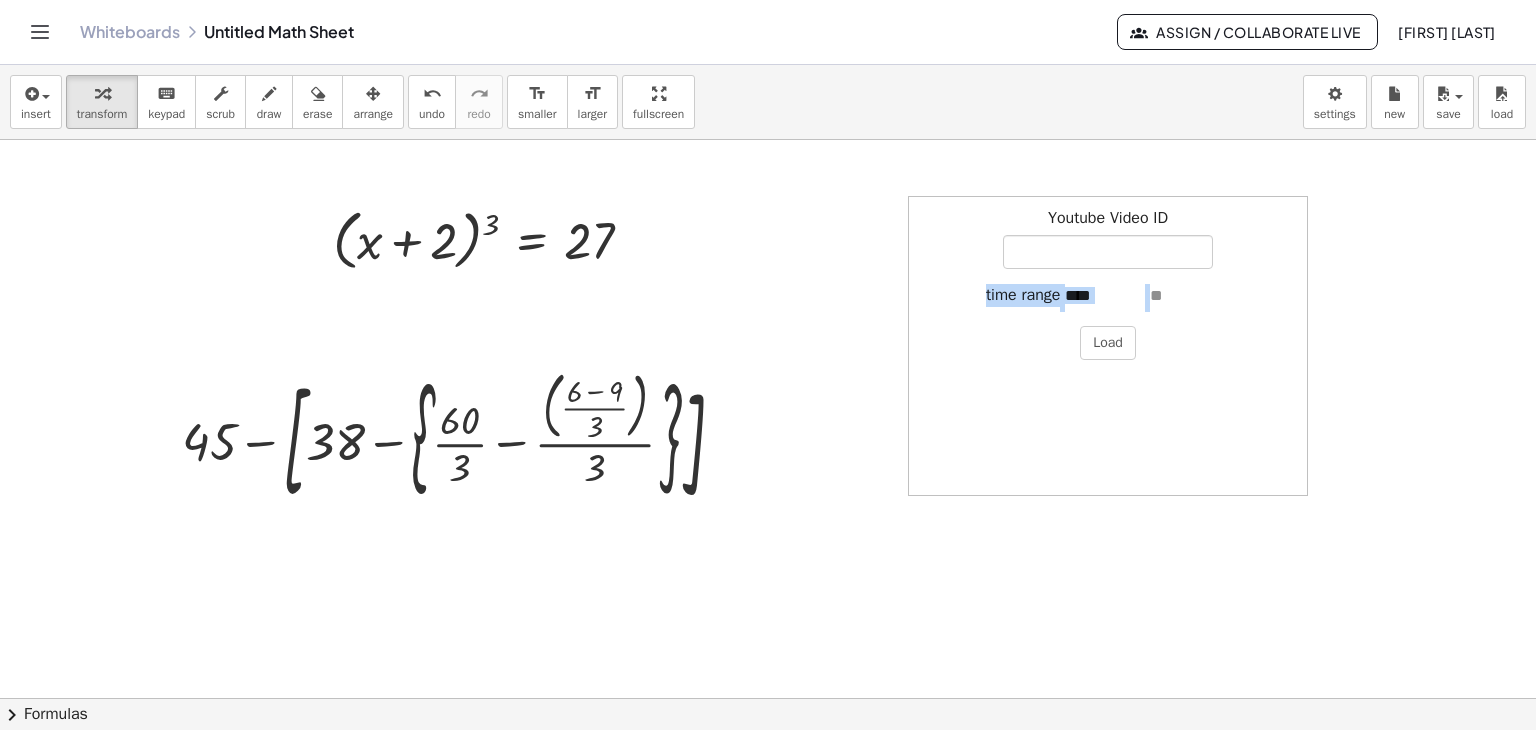 click at bounding box center [40, 32] 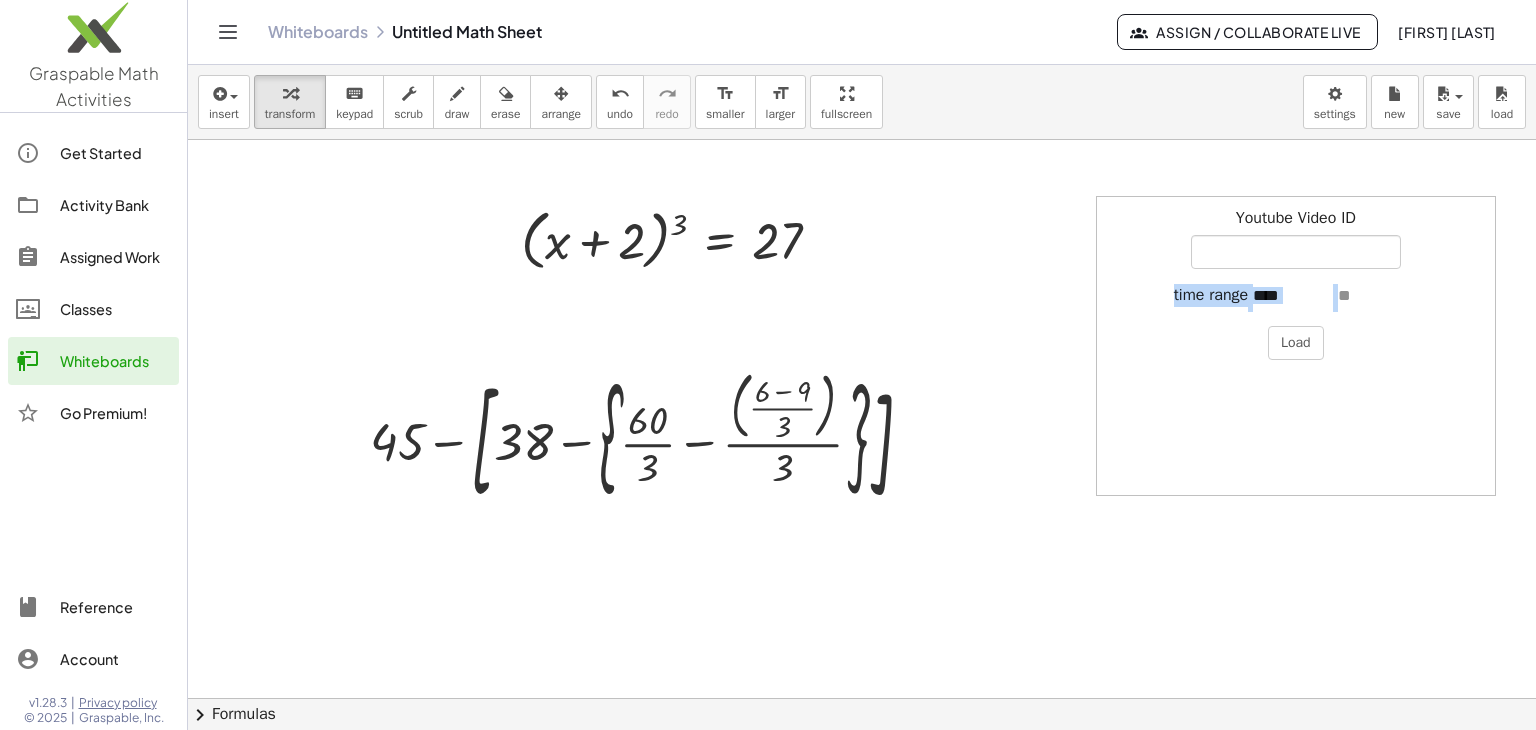 click at bounding box center [862, 698] 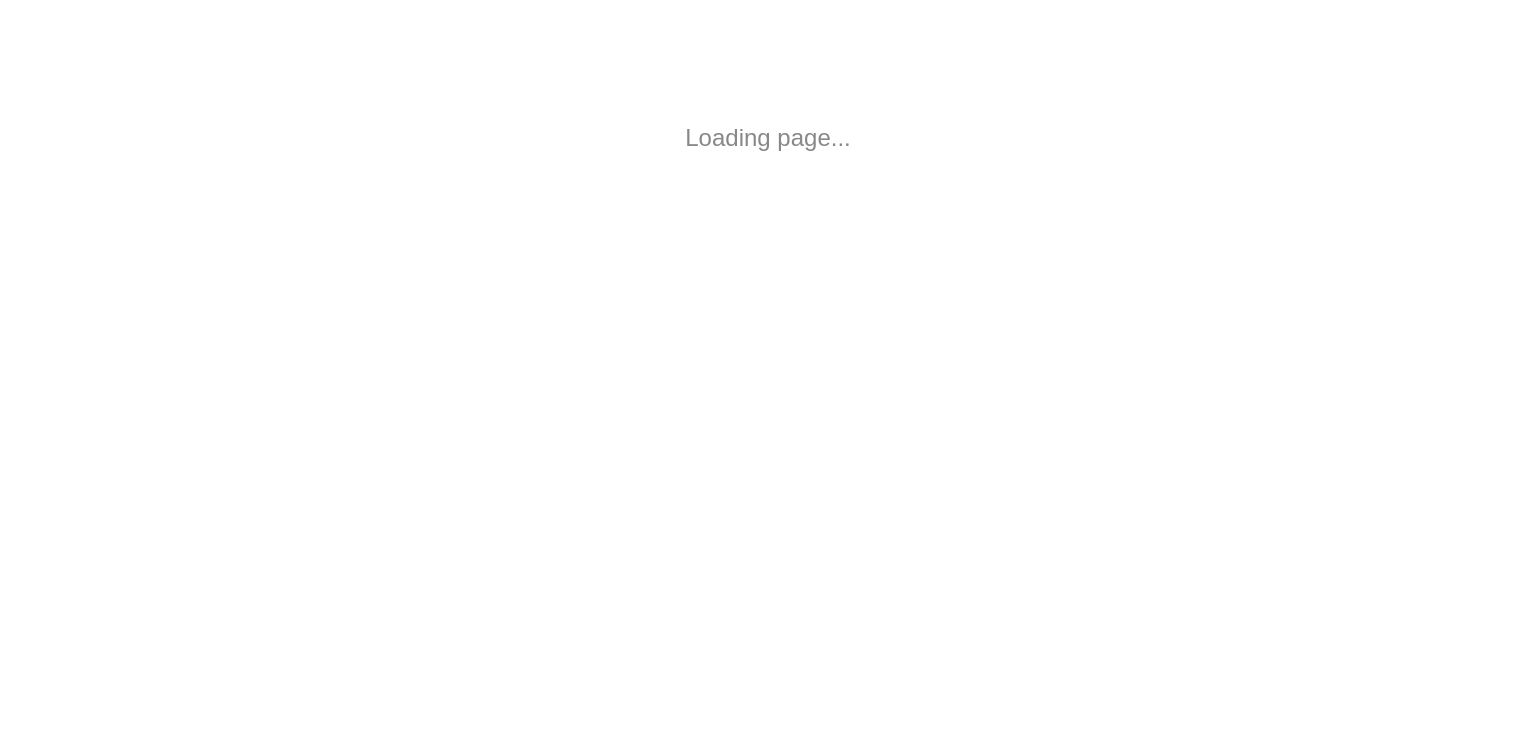 scroll, scrollTop: 0, scrollLeft: 0, axis: both 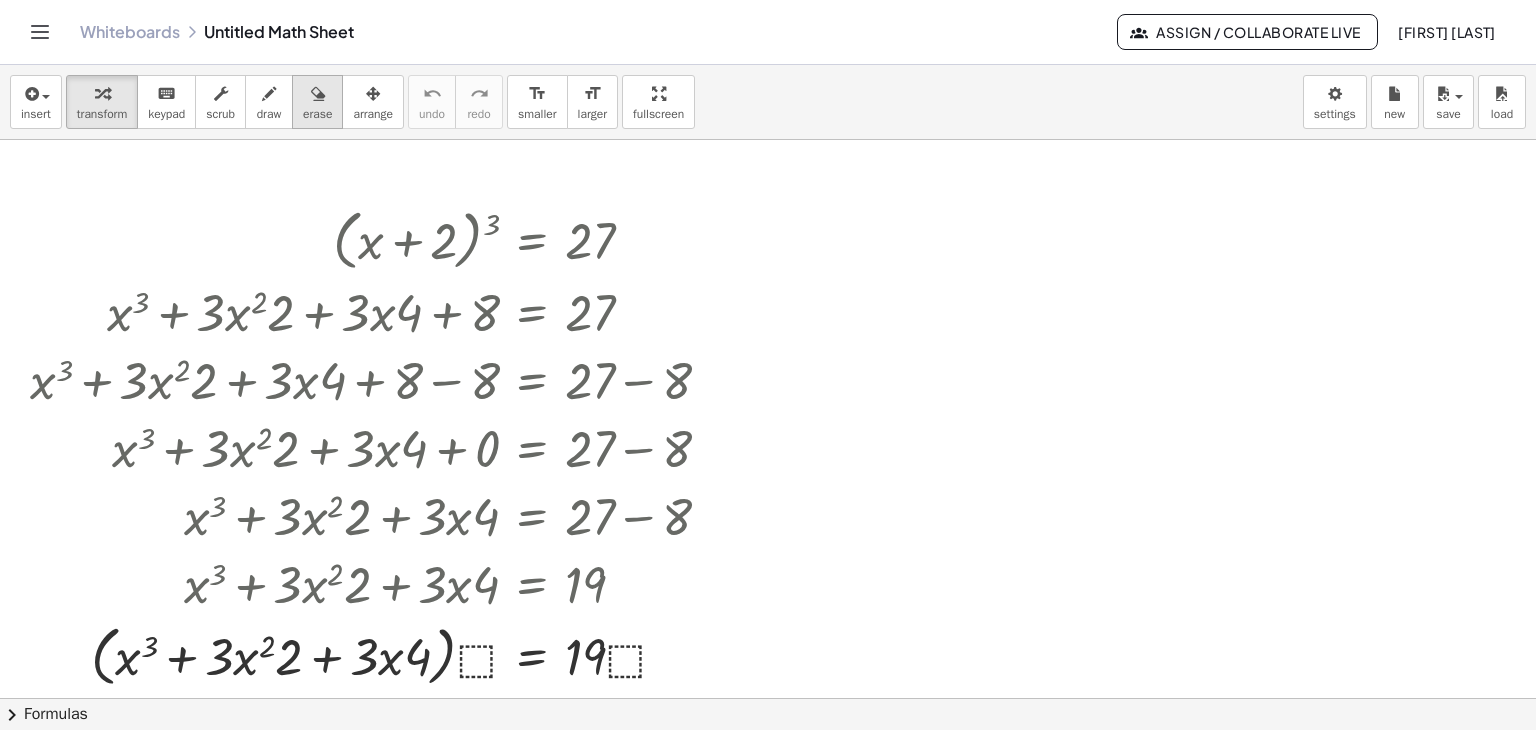 click at bounding box center (318, 94) 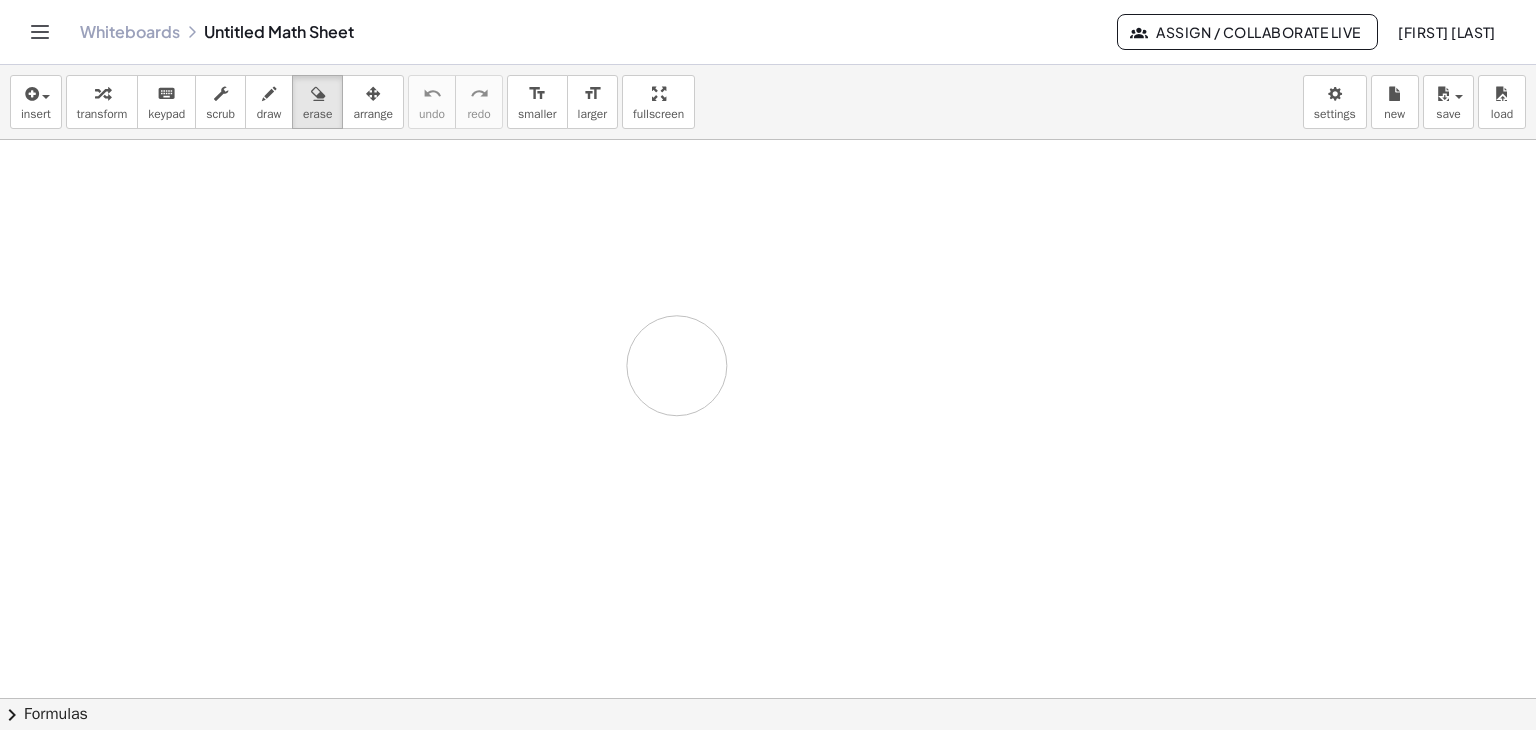 drag, startPoint x: 445, startPoint y: 561, endPoint x: 592, endPoint y: 349, distance: 257.97867 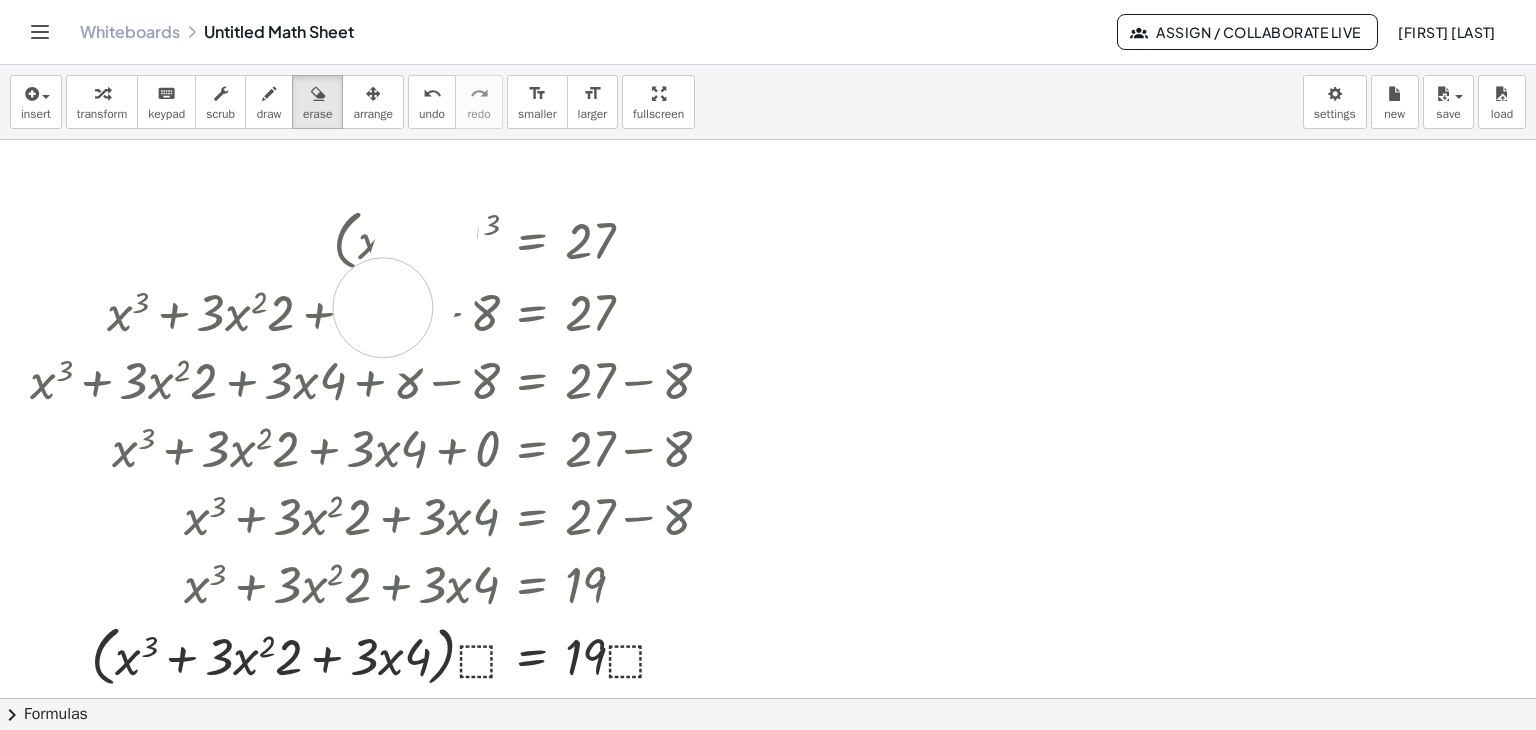 drag, startPoint x: 428, startPoint y: 223, endPoint x: 383, endPoint y: 307, distance: 95.29428 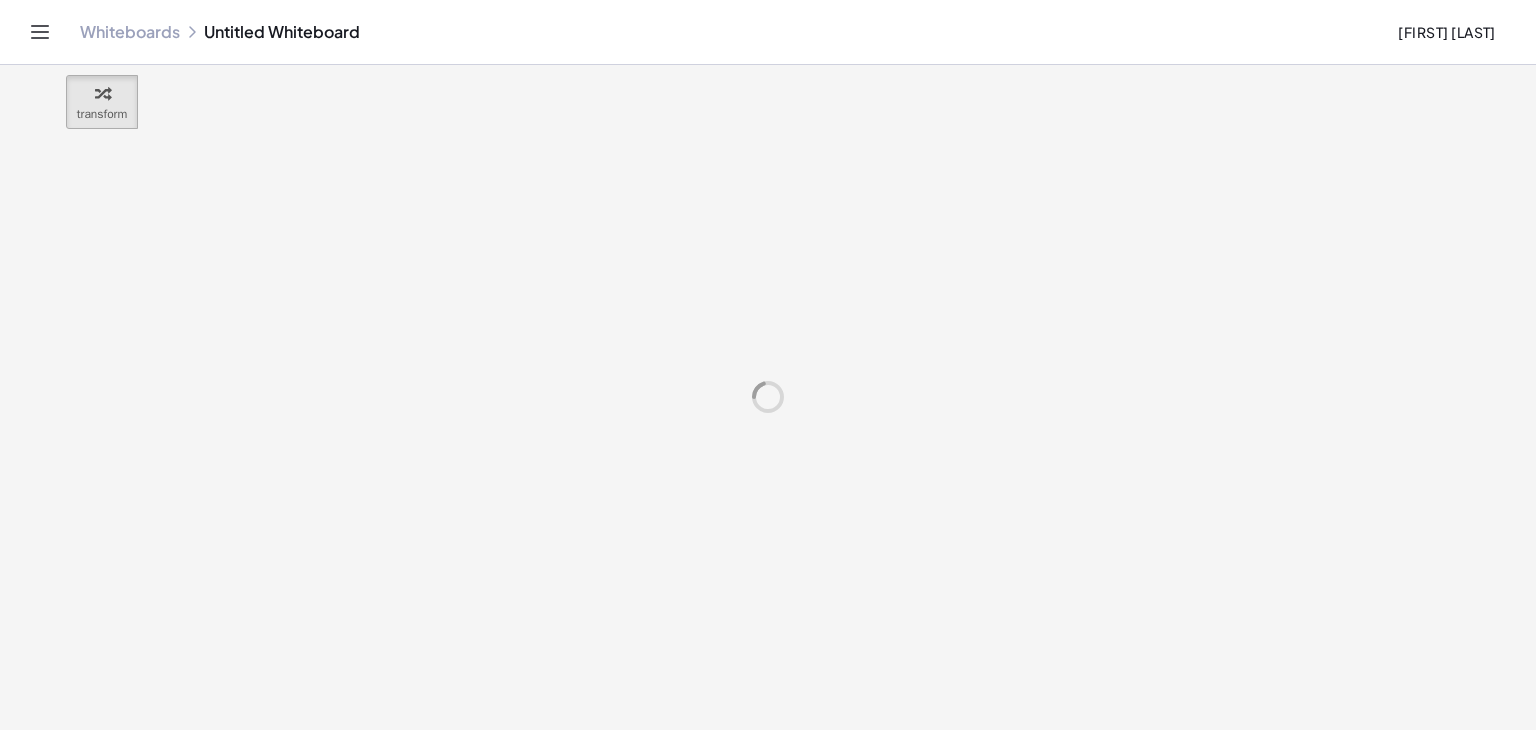 scroll, scrollTop: 0, scrollLeft: 0, axis: both 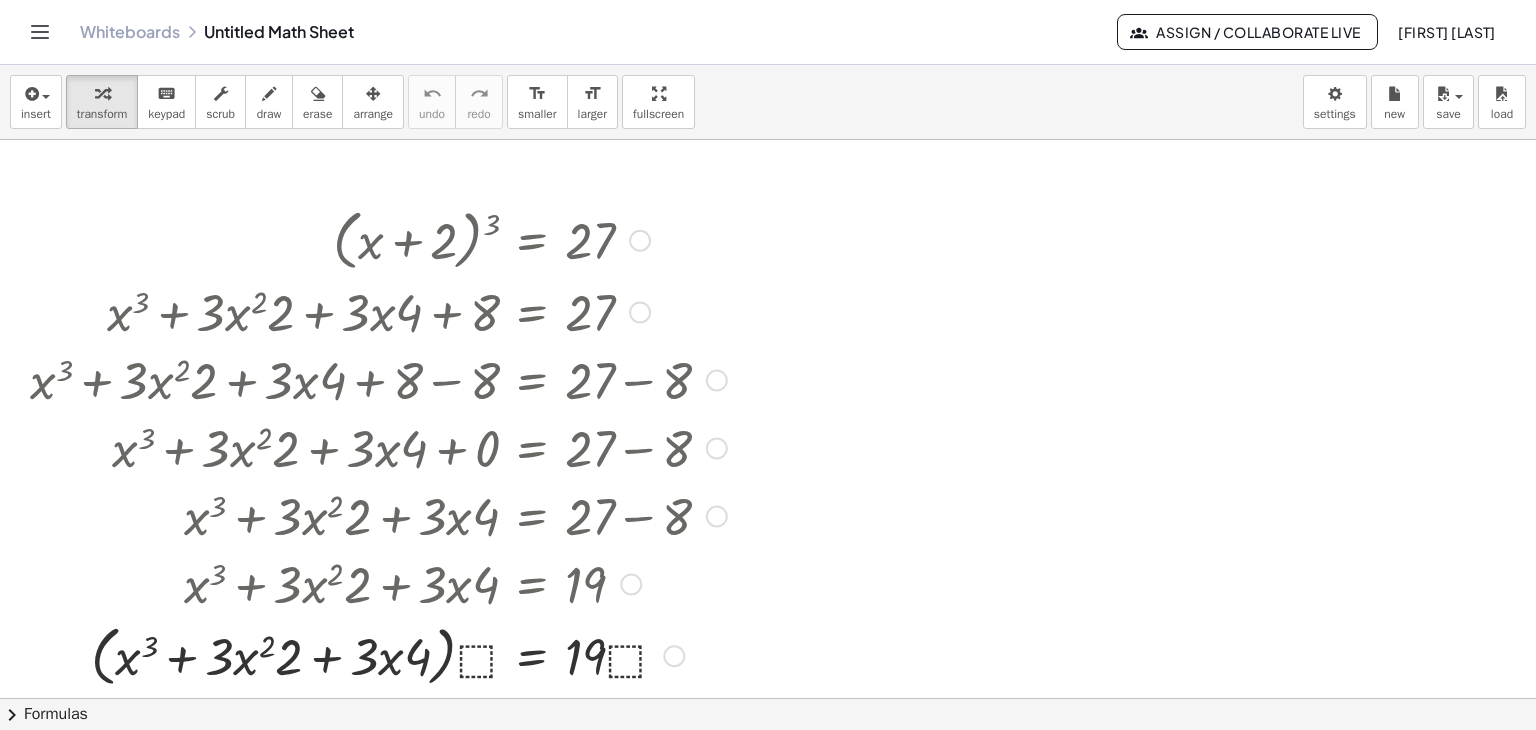 click at bounding box center (640, 241) 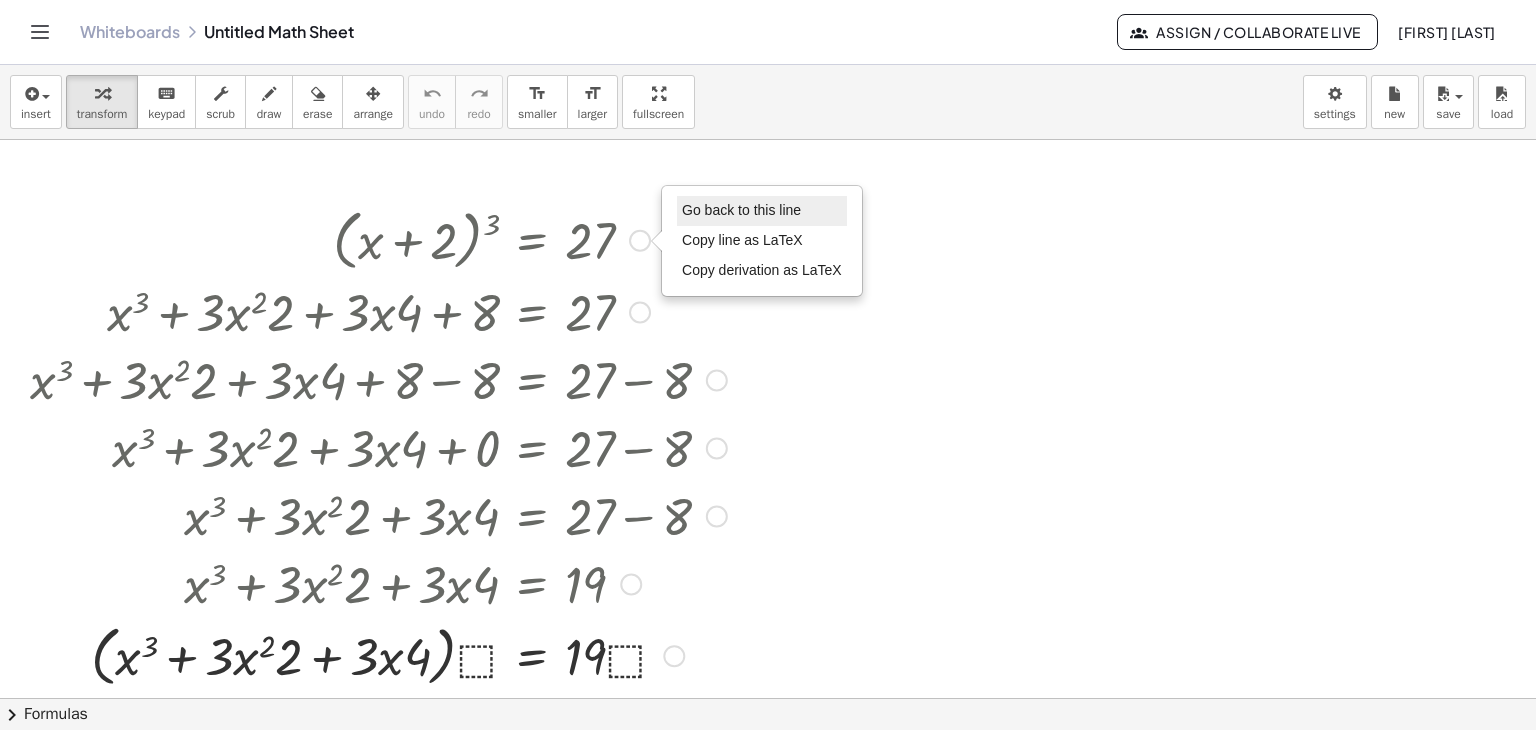 click on "Go back to this line" at bounding box center (741, 210) 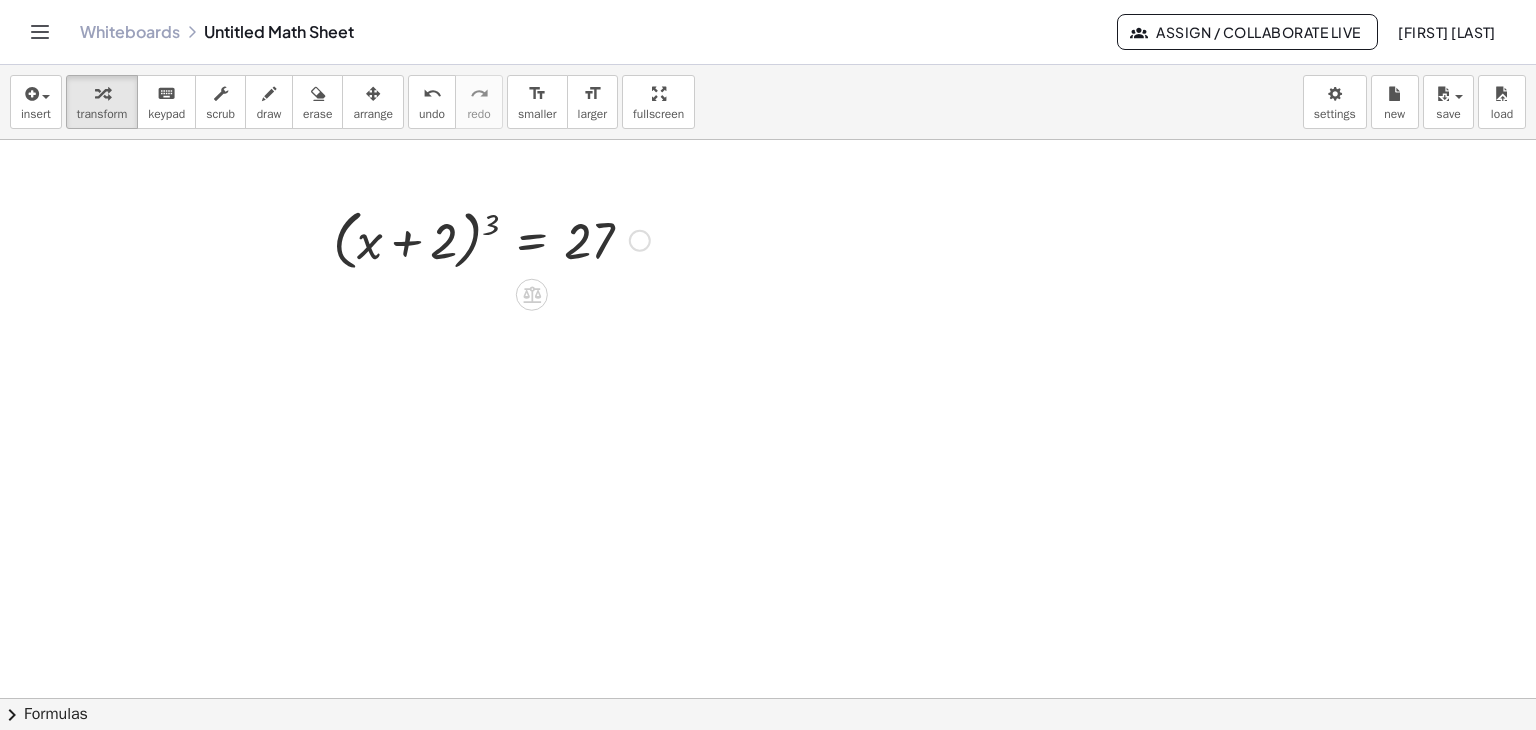 click on "Go back to this line Copy line as LaTeX Copy derivation as LaTeX" at bounding box center (640, 241) 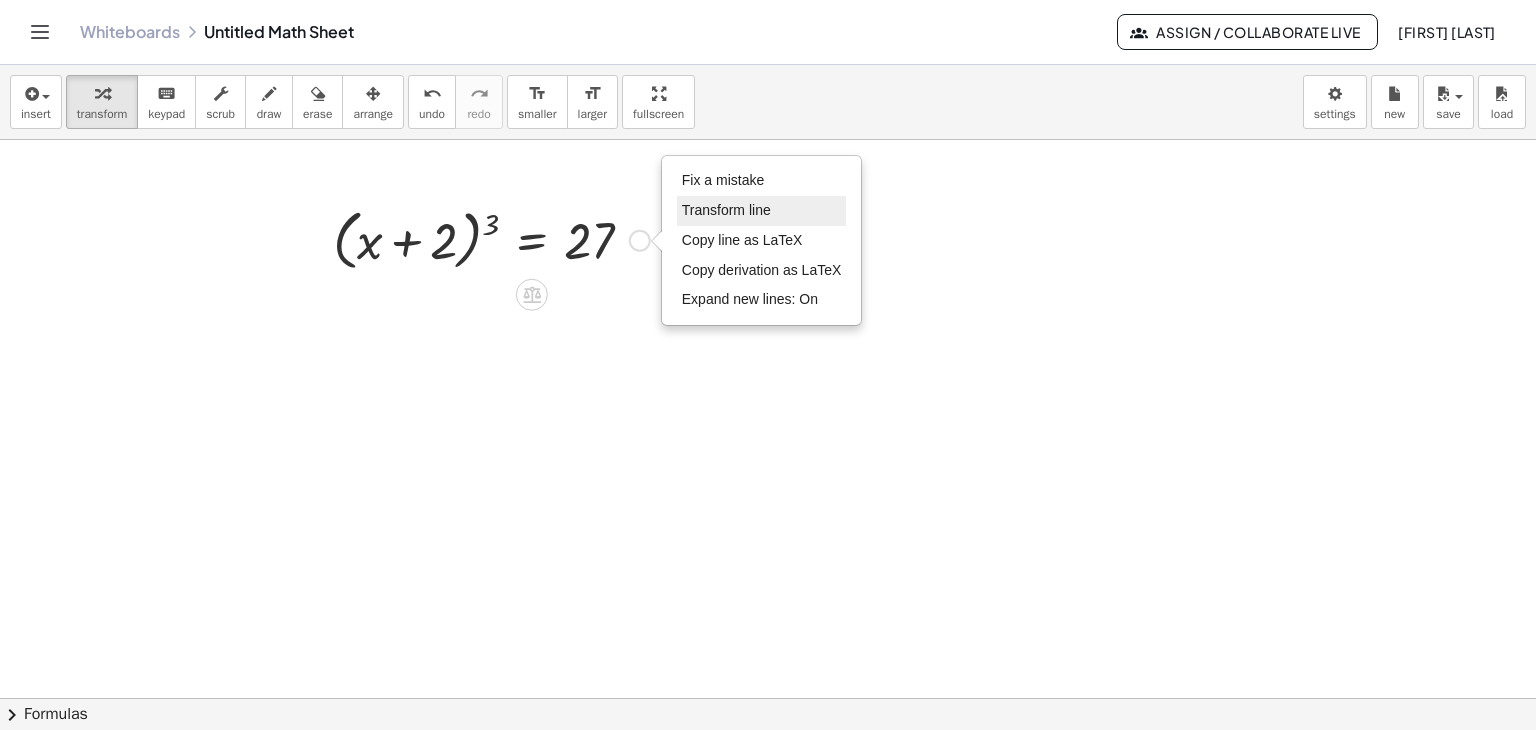 click on "Transform line" at bounding box center [726, 210] 